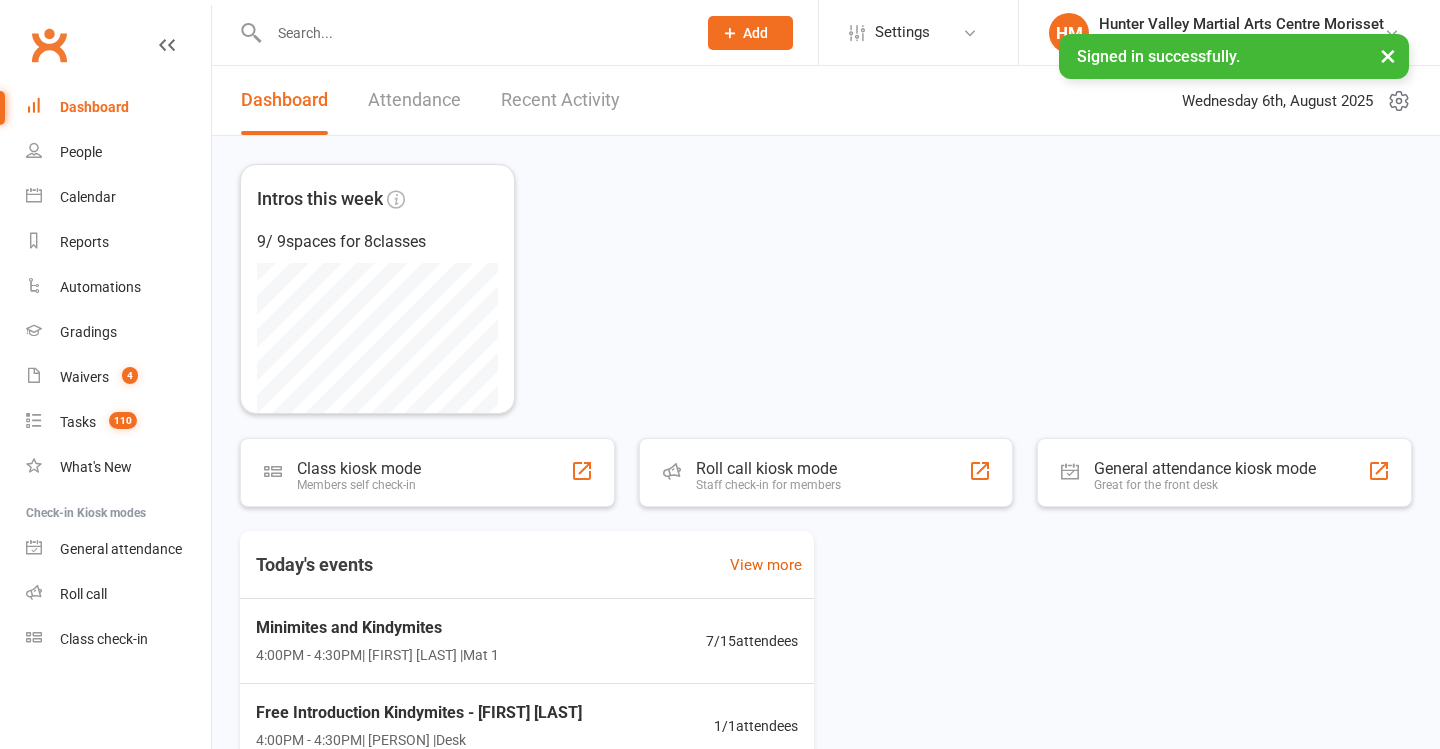 scroll, scrollTop: 199, scrollLeft: 0, axis: vertical 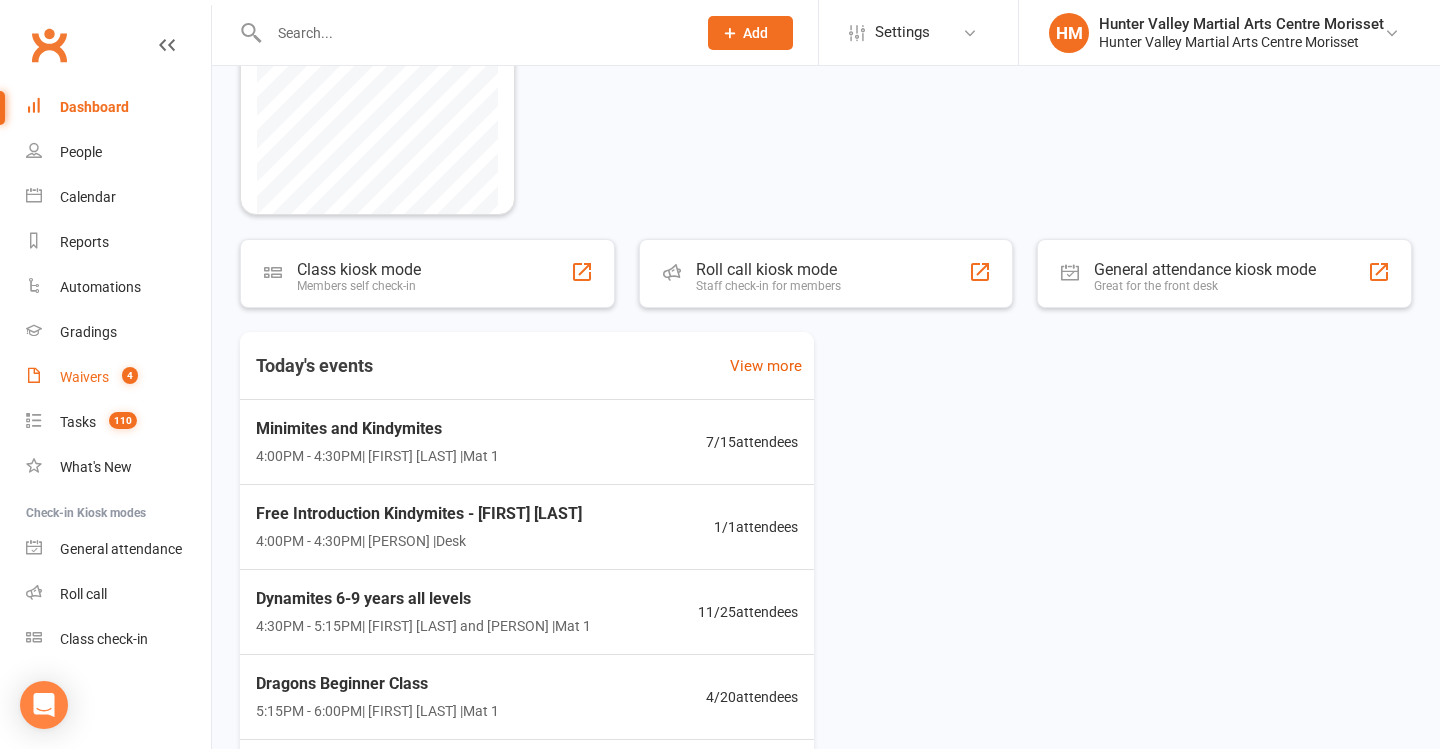 click on "Waivers" at bounding box center (84, 377) 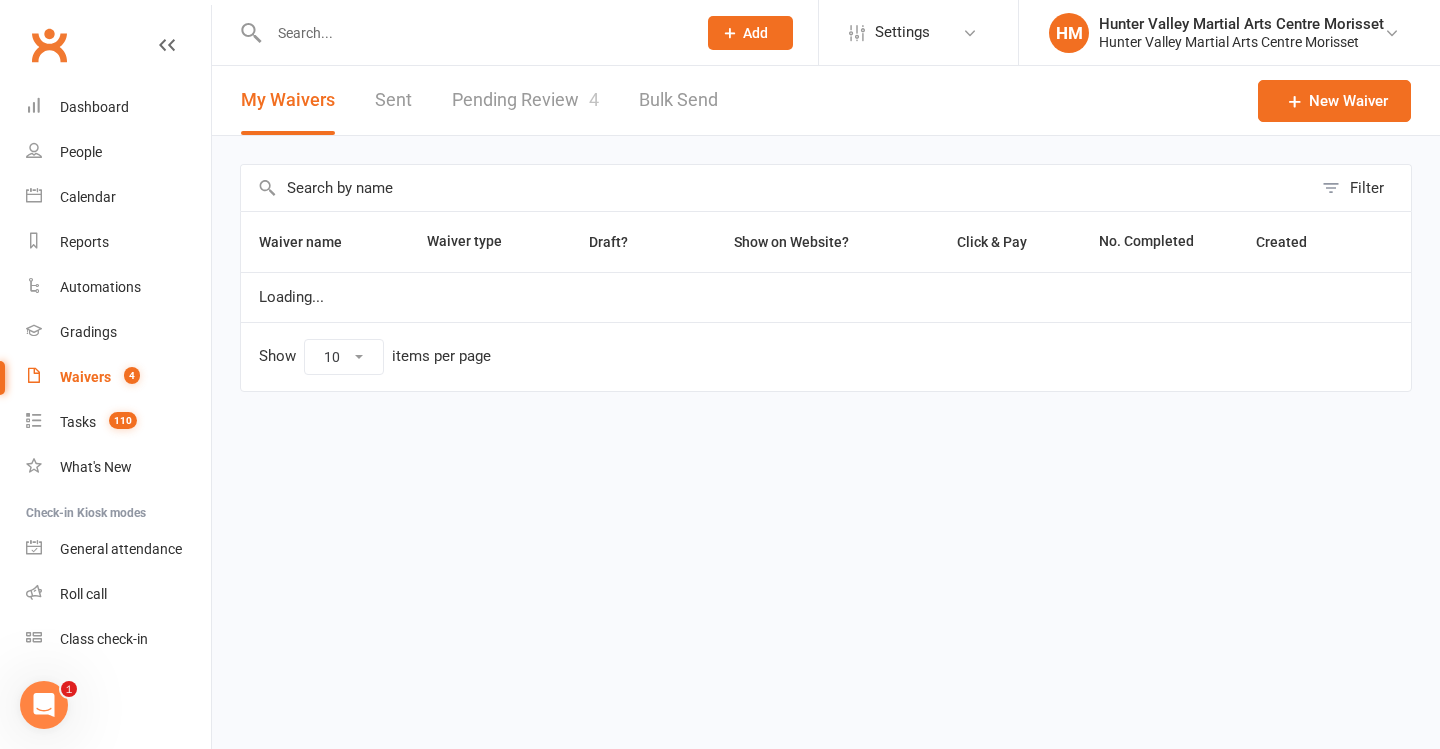 select on "100" 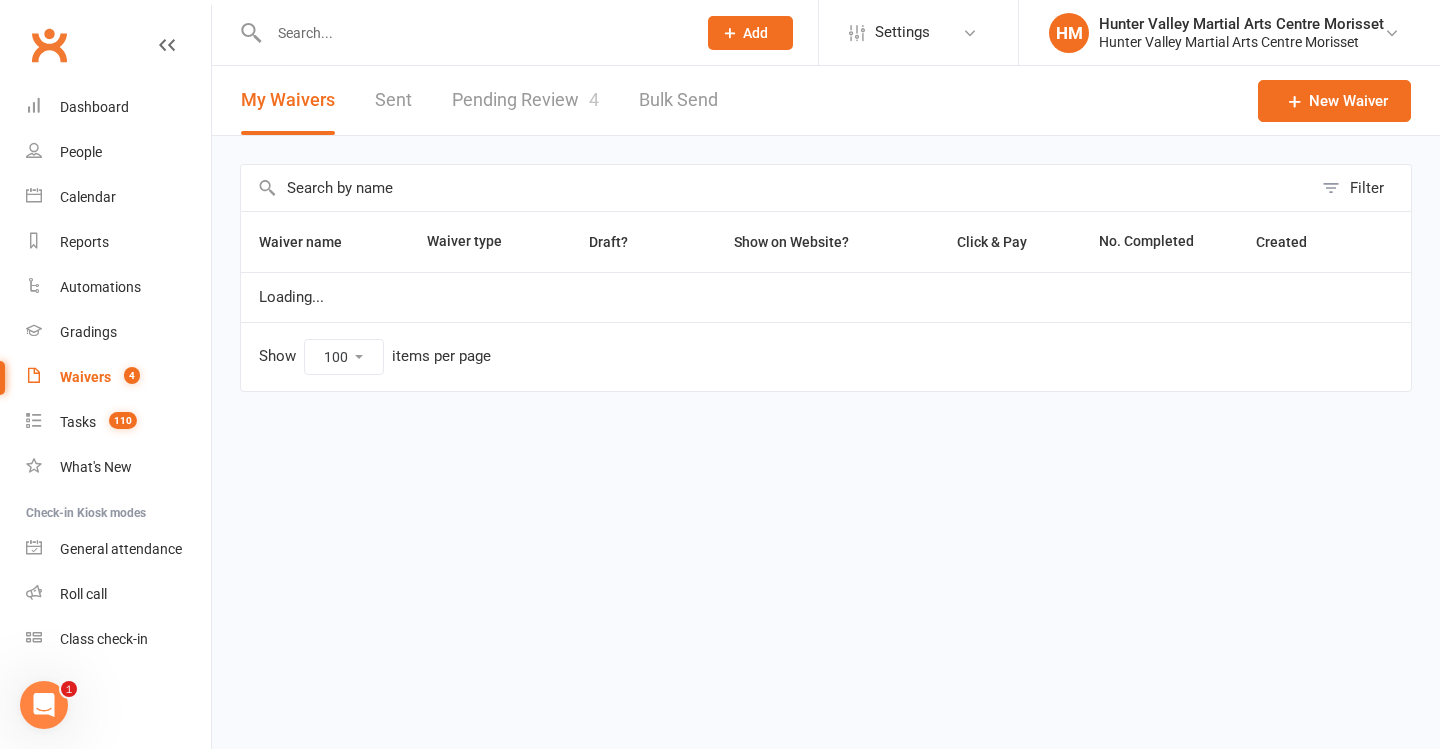 scroll, scrollTop: 0, scrollLeft: 0, axis: both 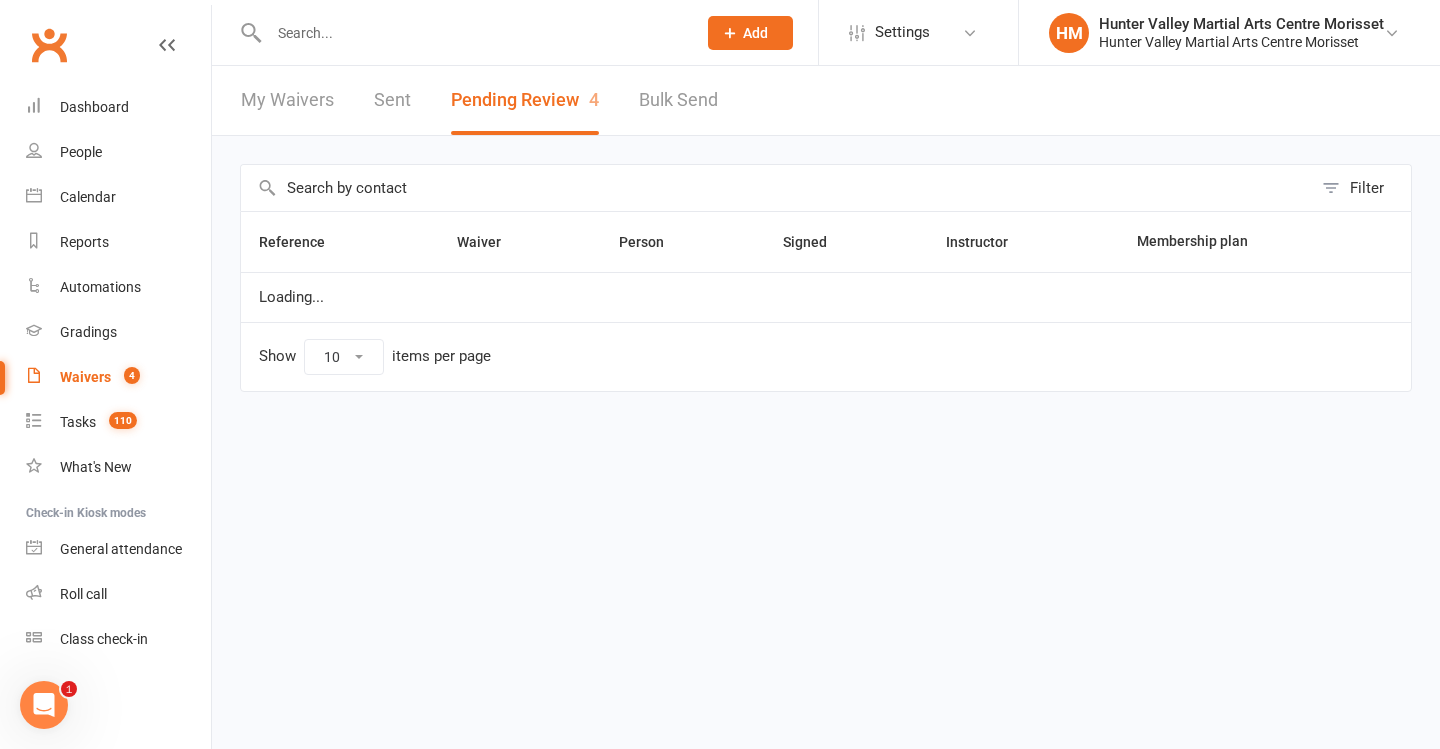 select on "50" 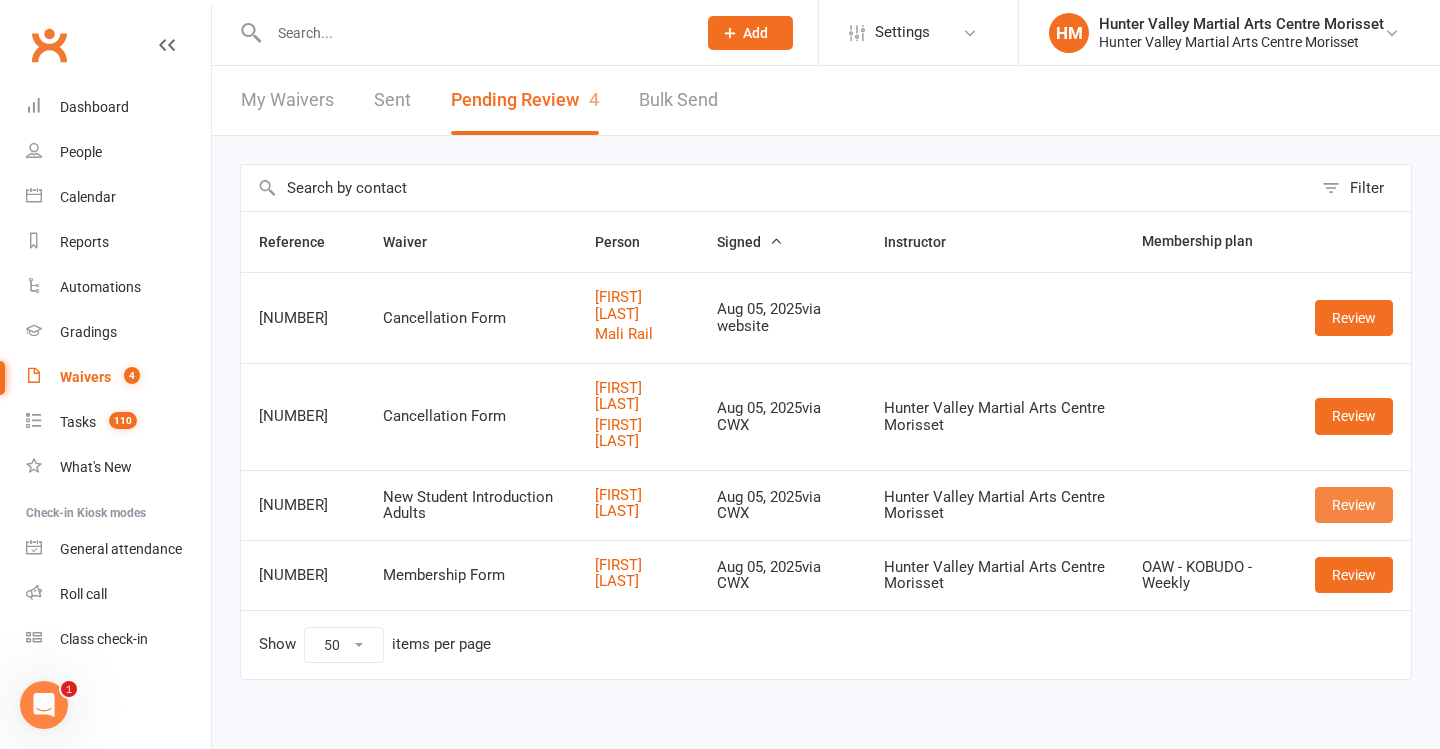 click on "Review" at bounding box center (1354, 505) 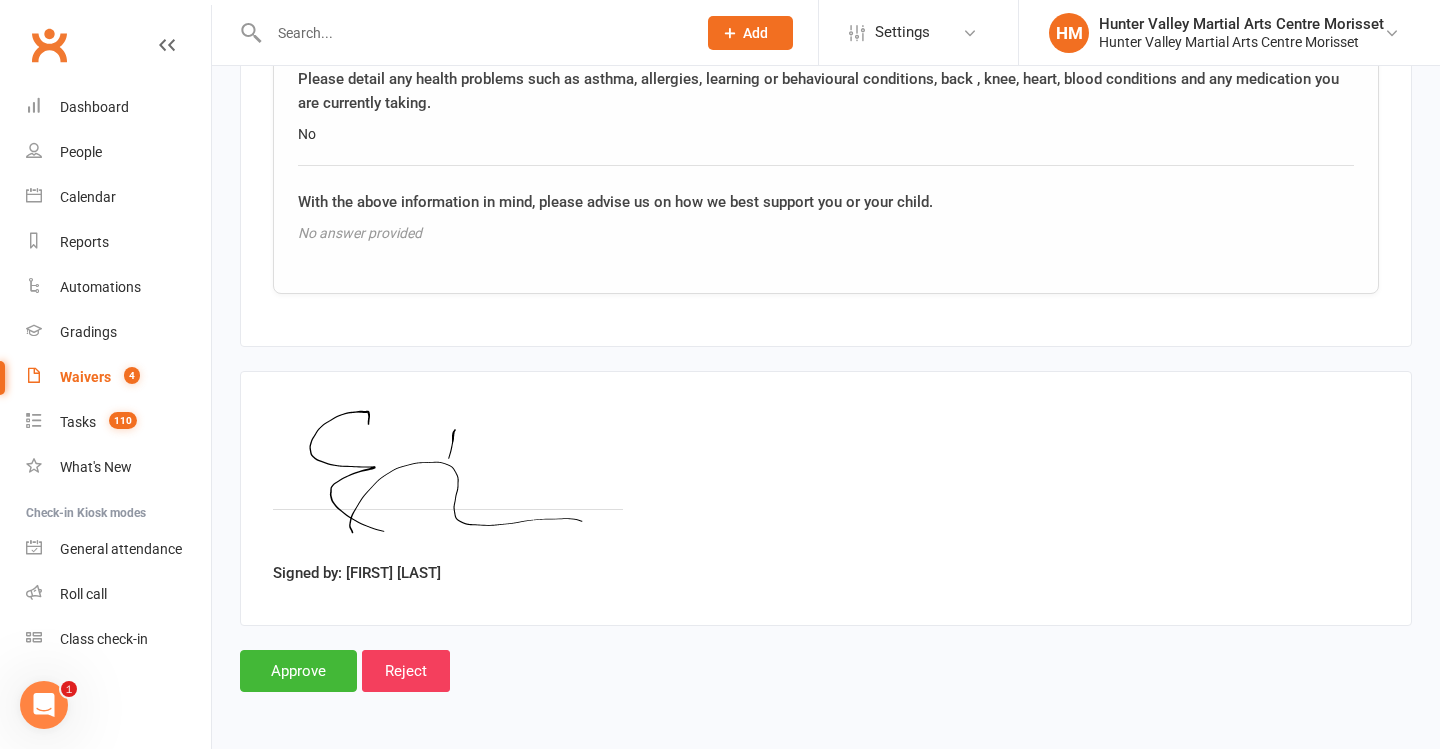 scroll, scrollTop: 2429, scrollLeft: 0, axis: vertical 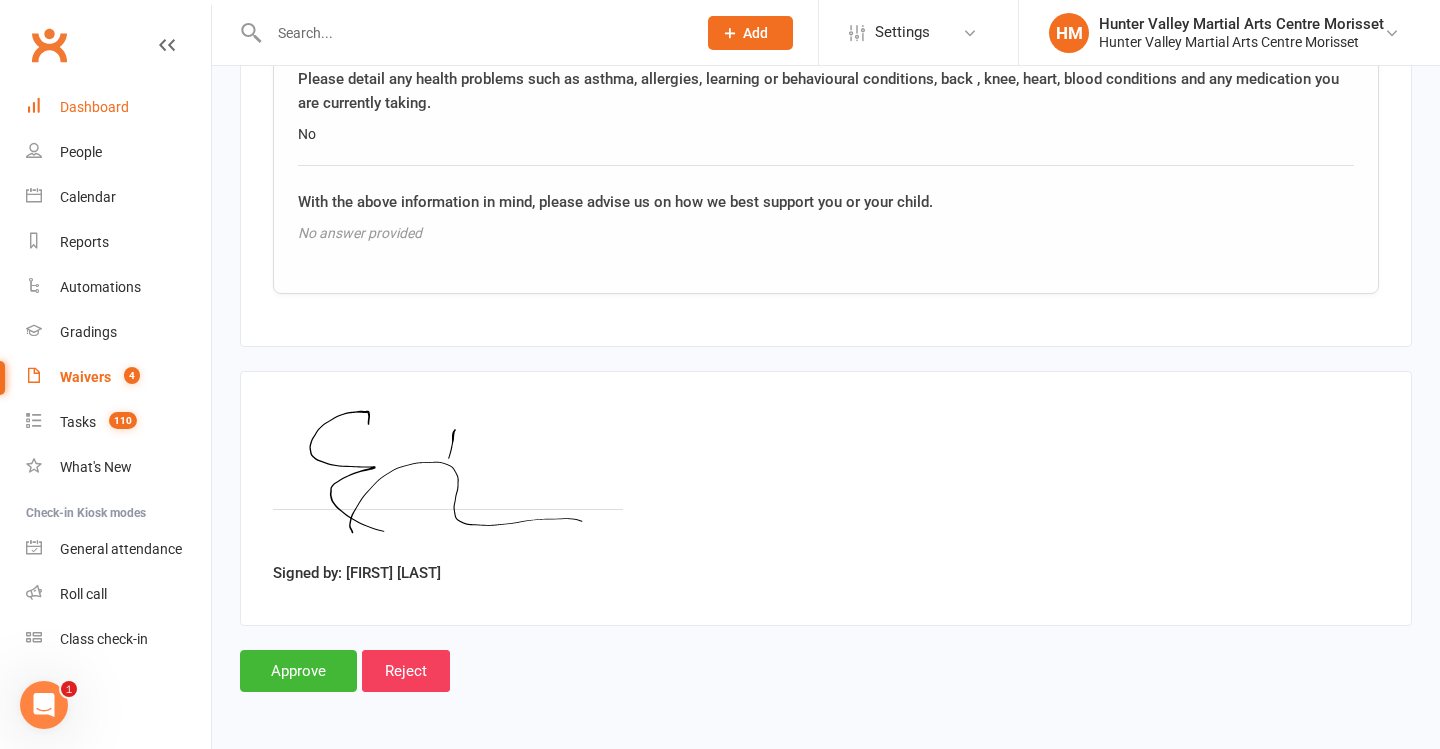click on "Dashboard" at bounding box center [118, 107] 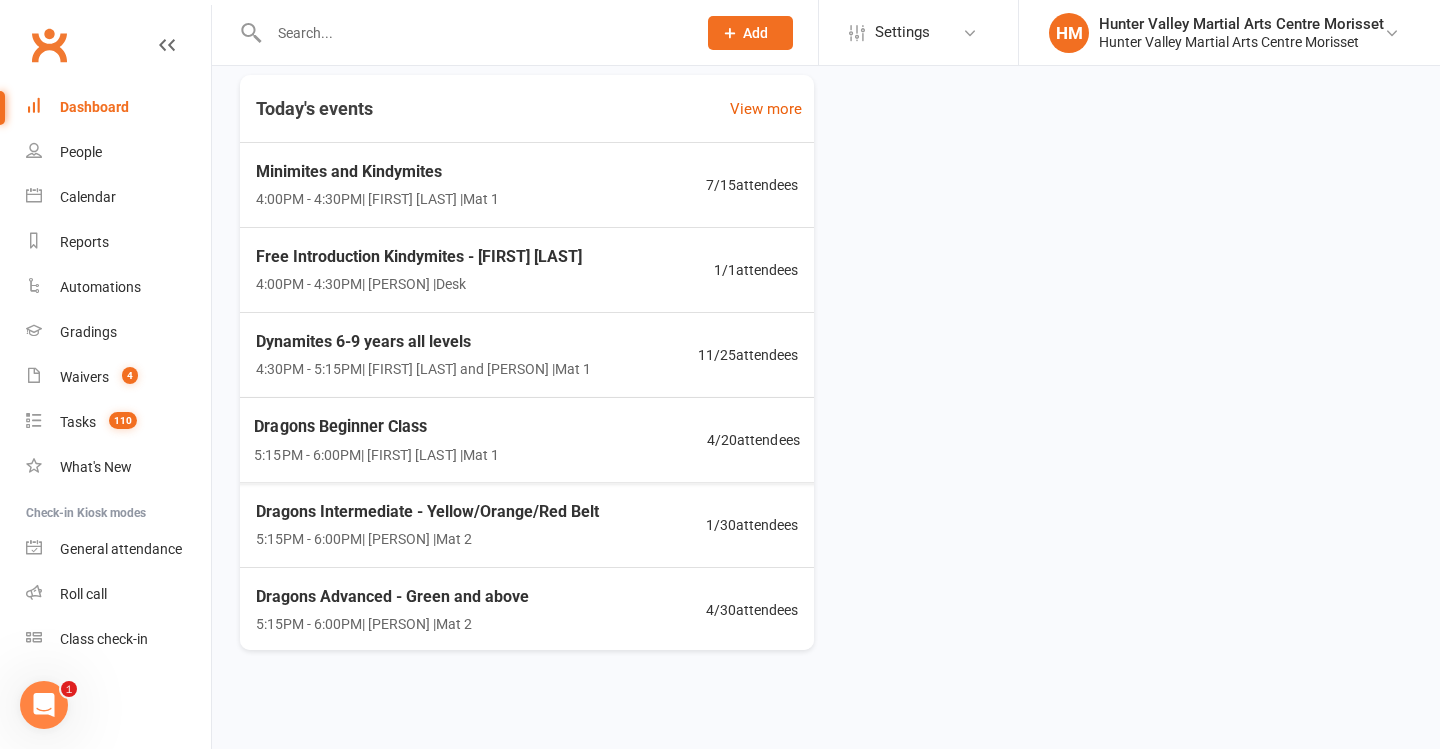 scroll, scrollTop: 455, scrollLeft: 0, axis: vertical 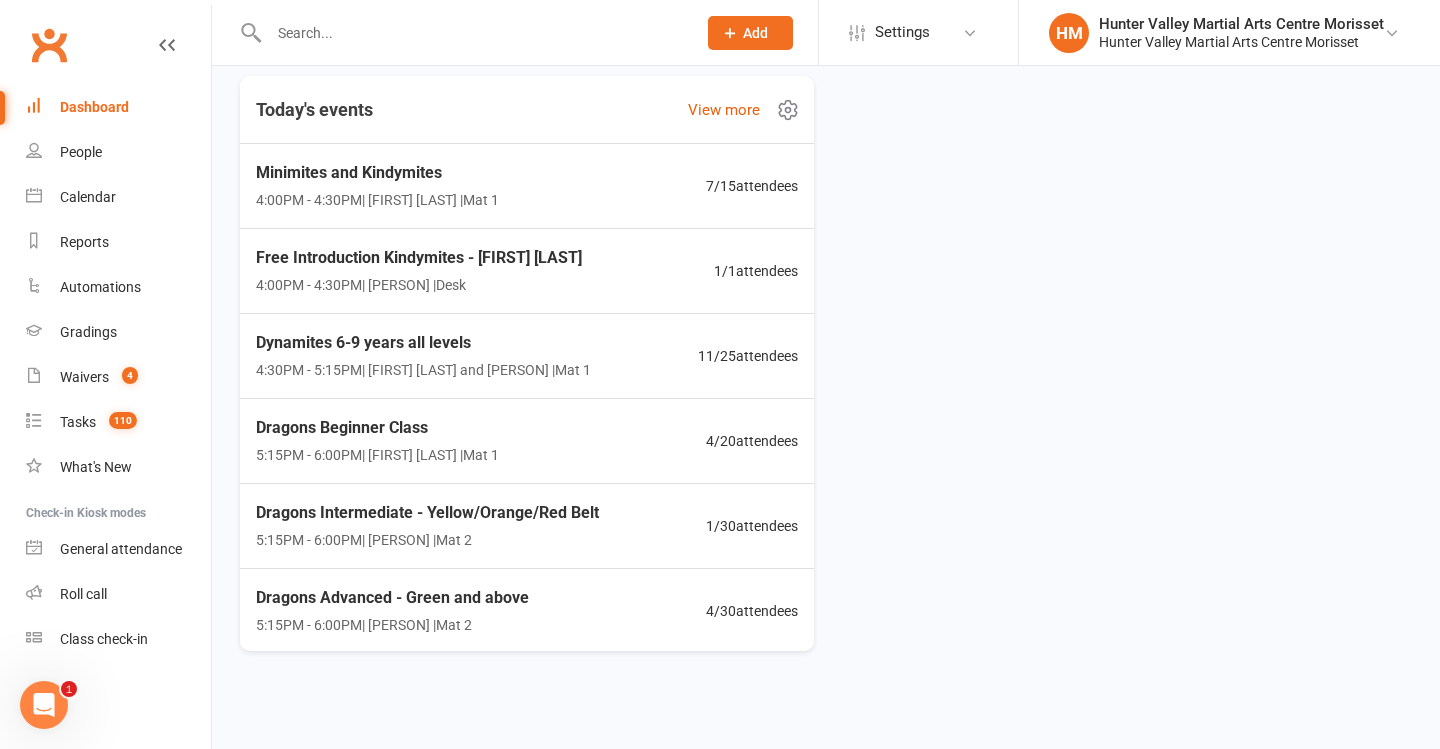 click on "View more" at bounding box center [751, 110] 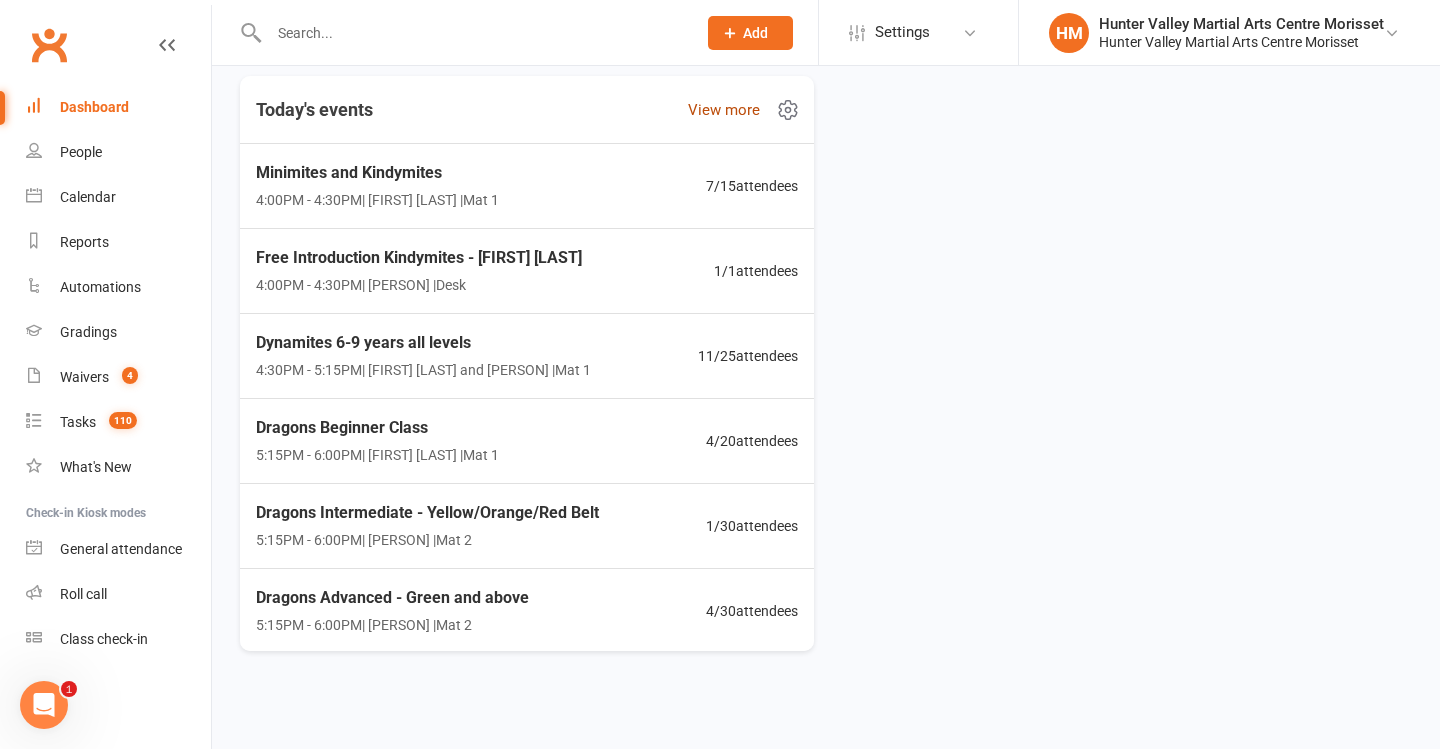 click on "View more" at bounding box center (724, 110) 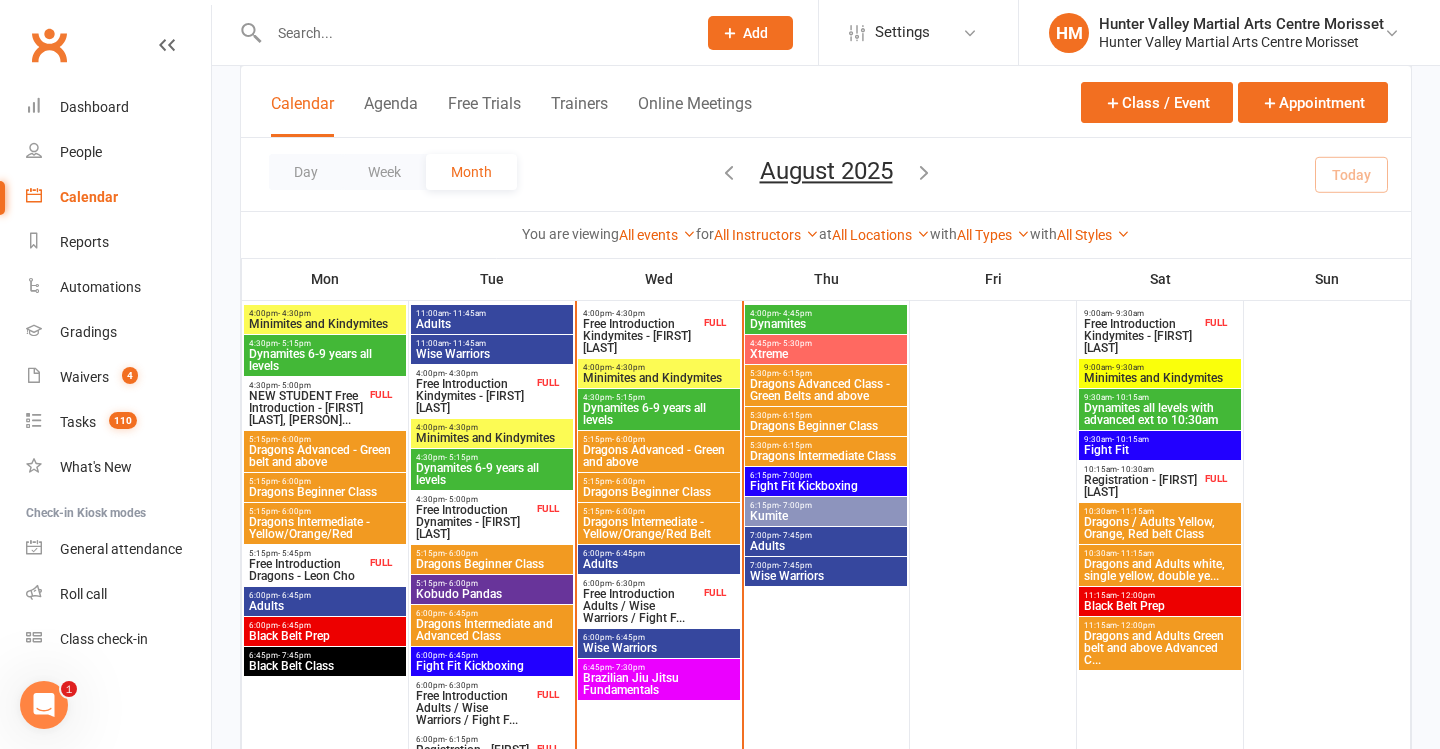 scroll, scrollTop: 636, scrollLeft: 0, axis: vertical 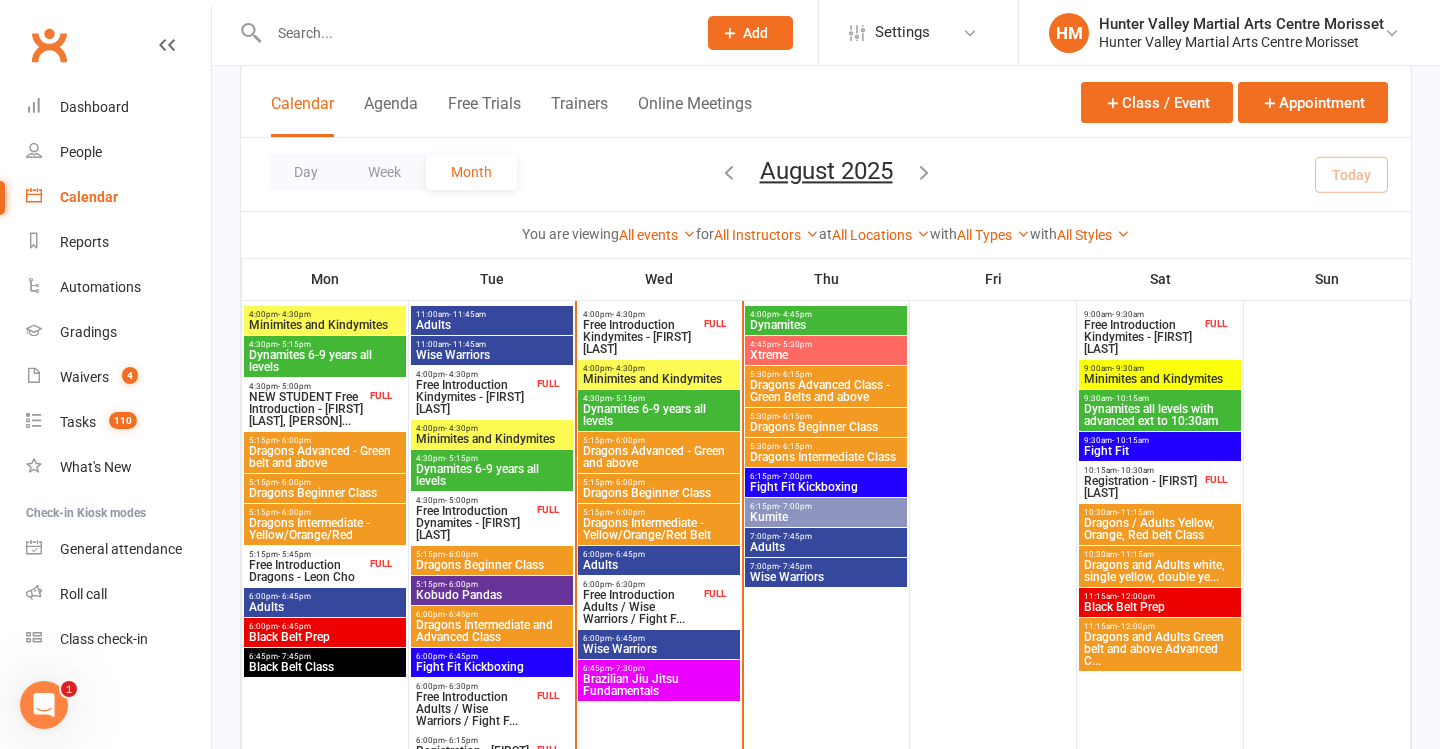 click on "Free Introduction Kindymites - [FIRST] [LAST]" at bounding box center (641, 337) 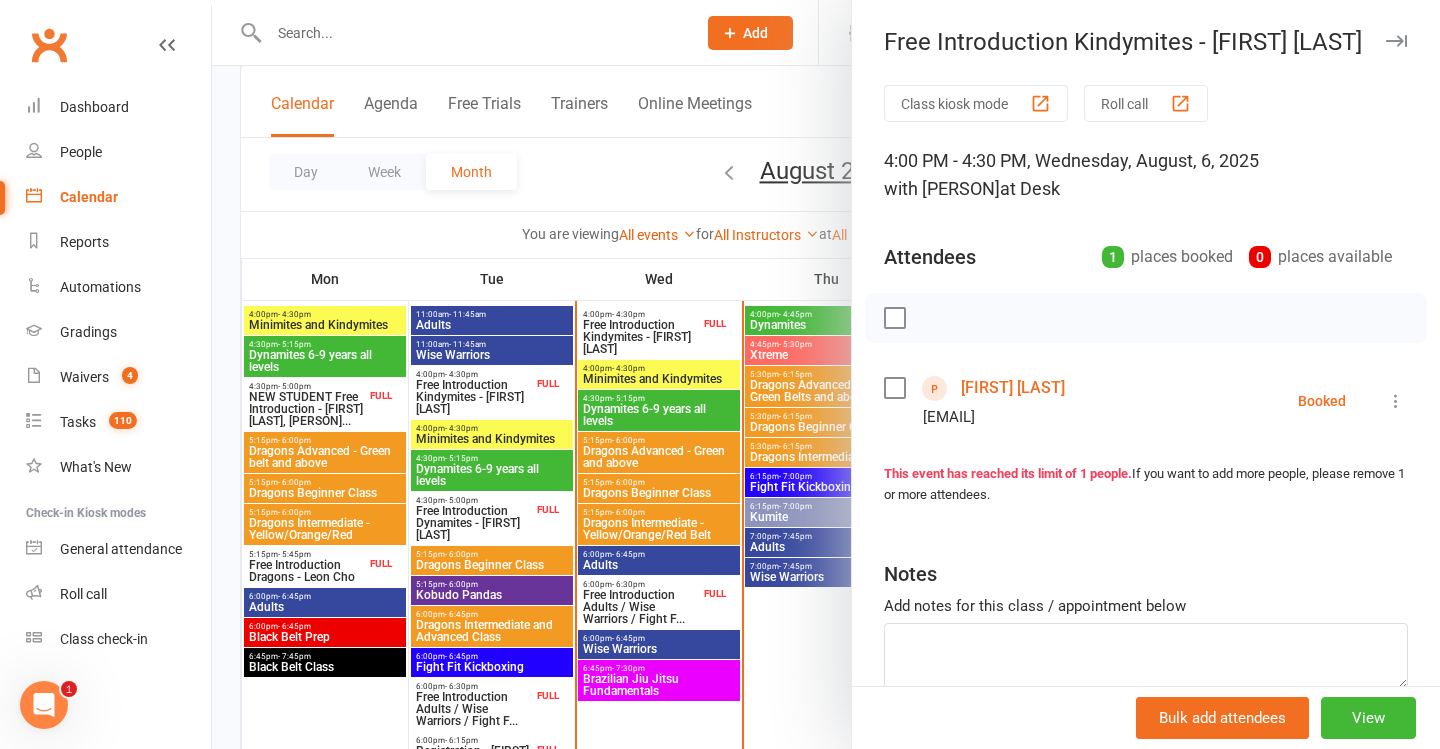 click at bounding box center (826, 374) 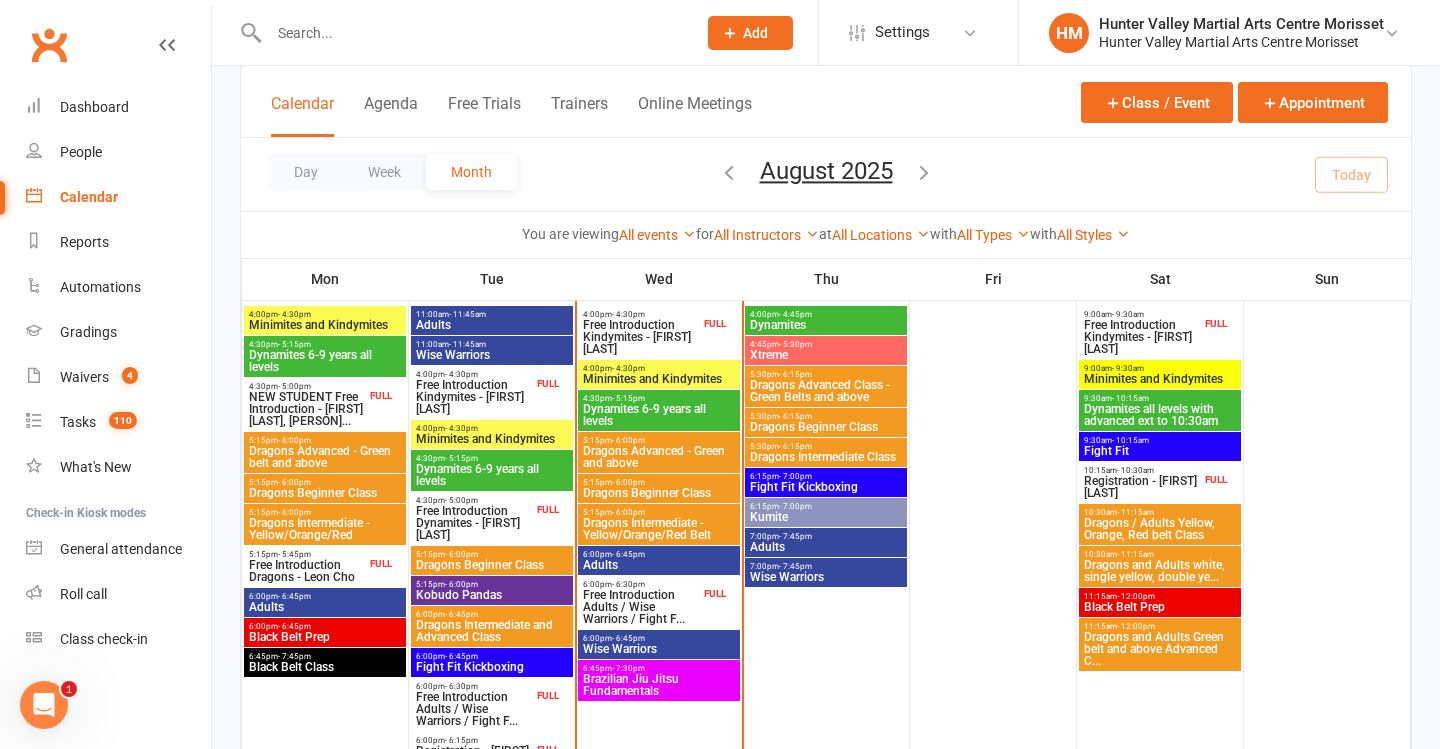 click on "Free Introduction Adults / Wise Warriors / Fight F..." at bounding box center [641, 607] 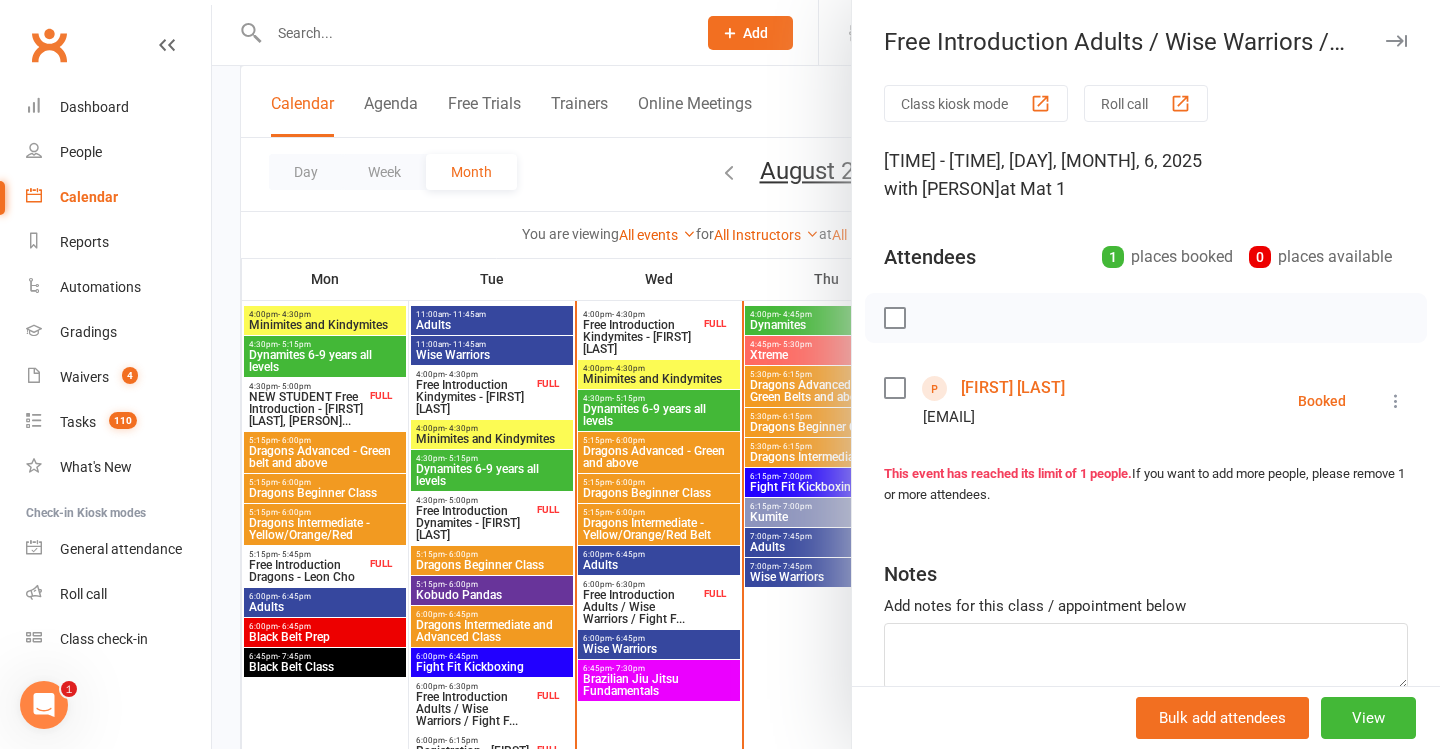 click at bounding box center [826, 374] 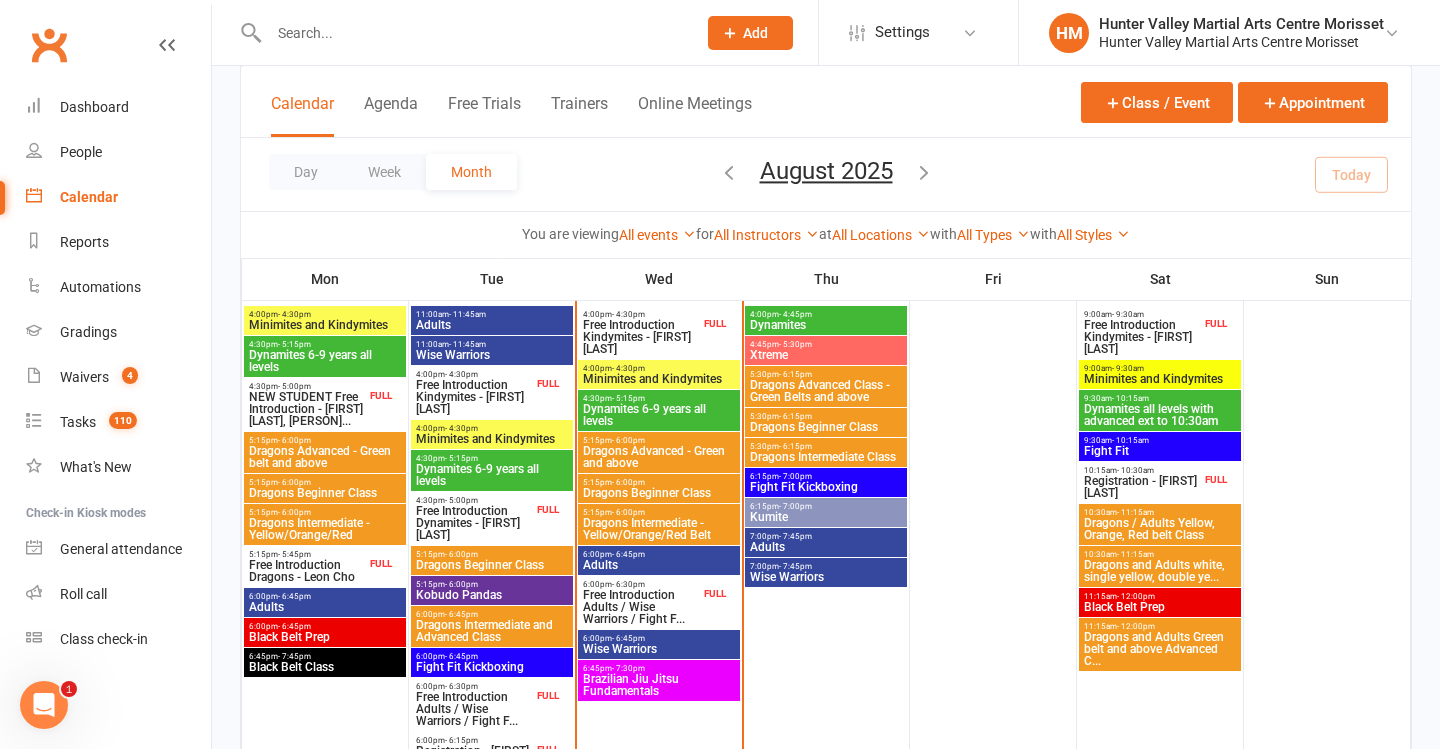 click on "4:00pm  - 4:30pm" at bounding box center [659, 368] 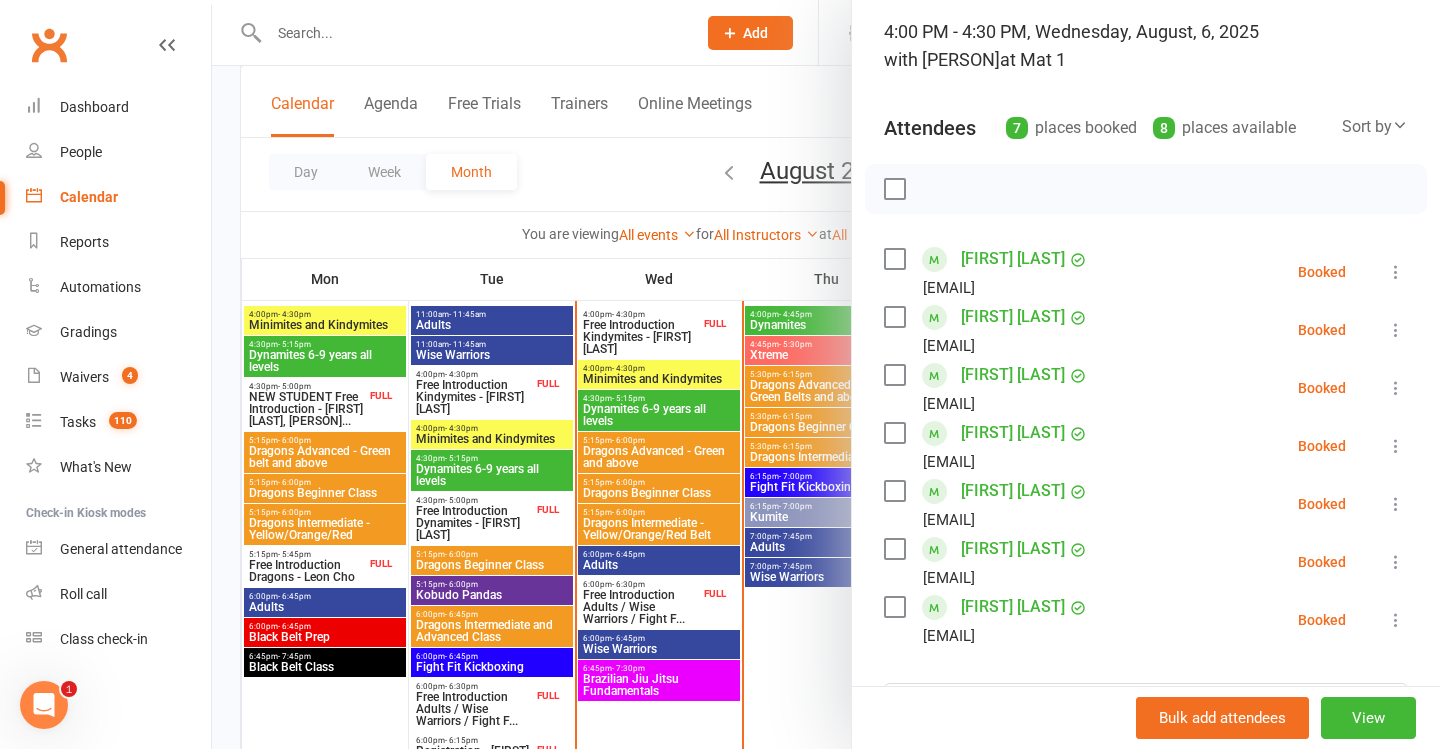 scroll, scrollTop: 130, scrollLeft: 0, axis: vertical 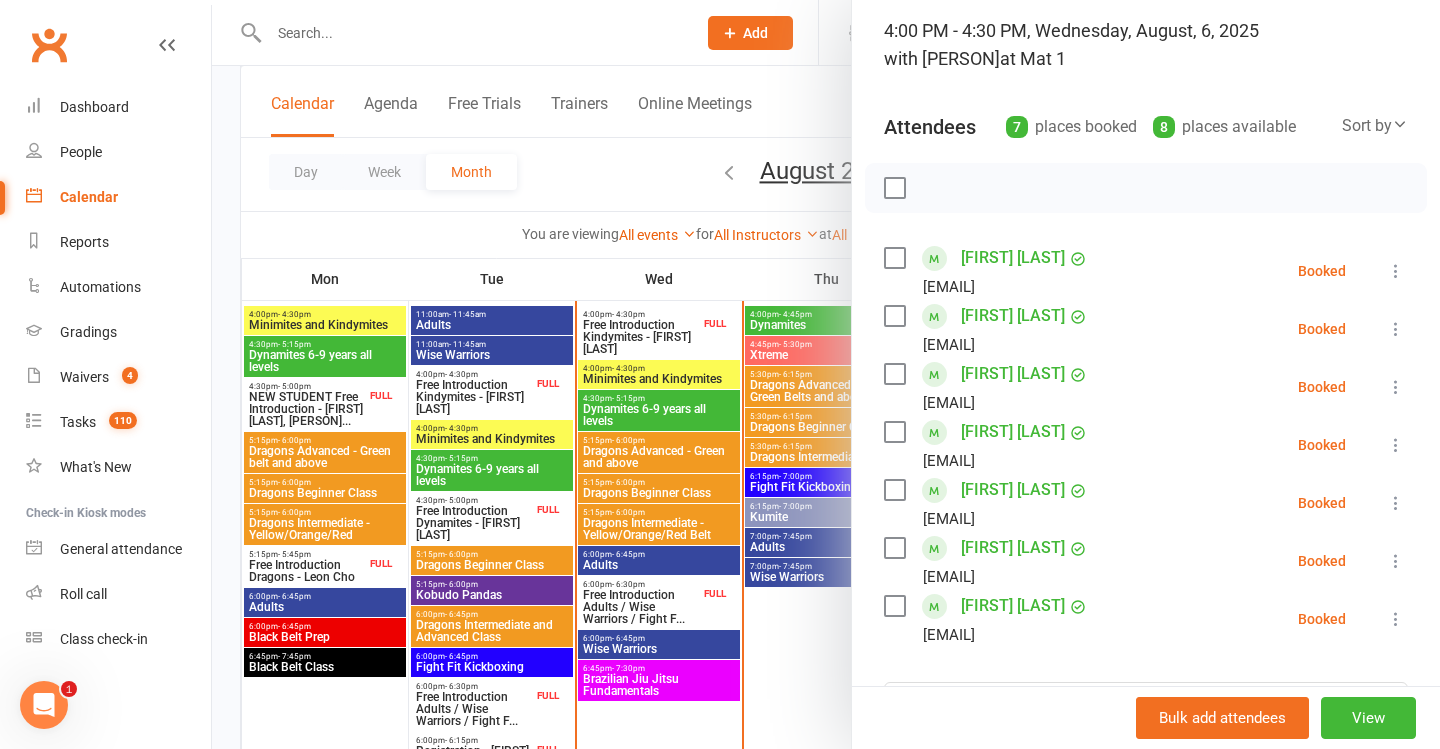 click at bounding box center (826, 374) 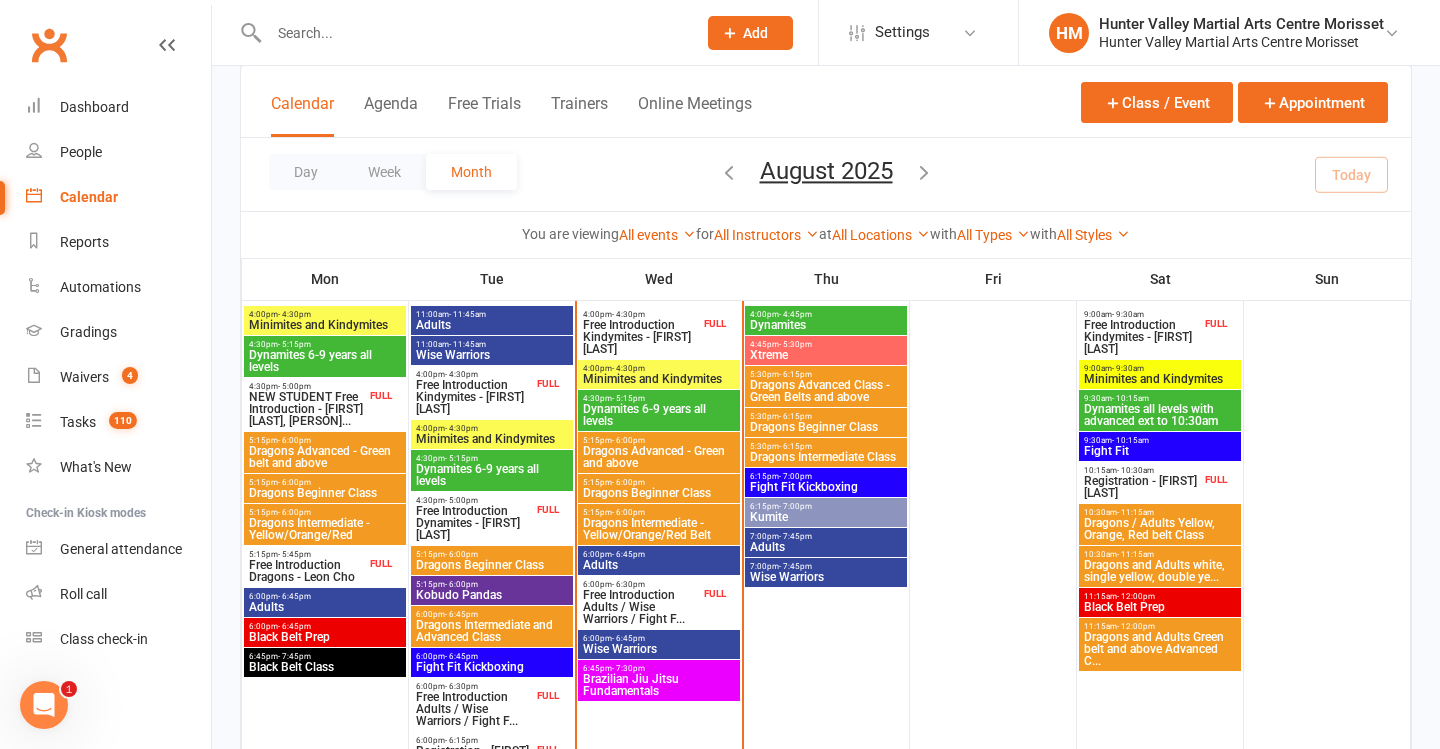 click on "Brazilian Jiu Jitsu Fundamentals" at bounding box center (659, 685) 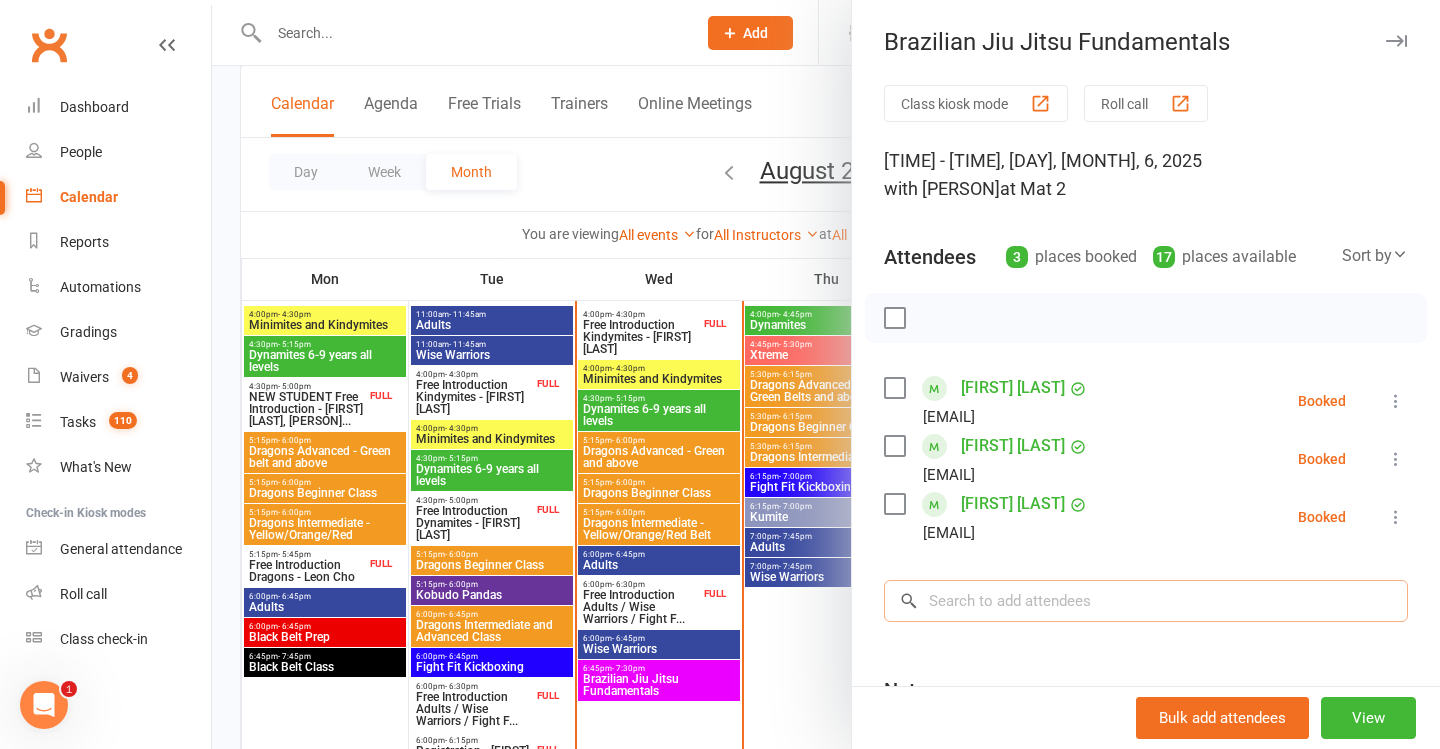 click at bounding box center [1146, 601] 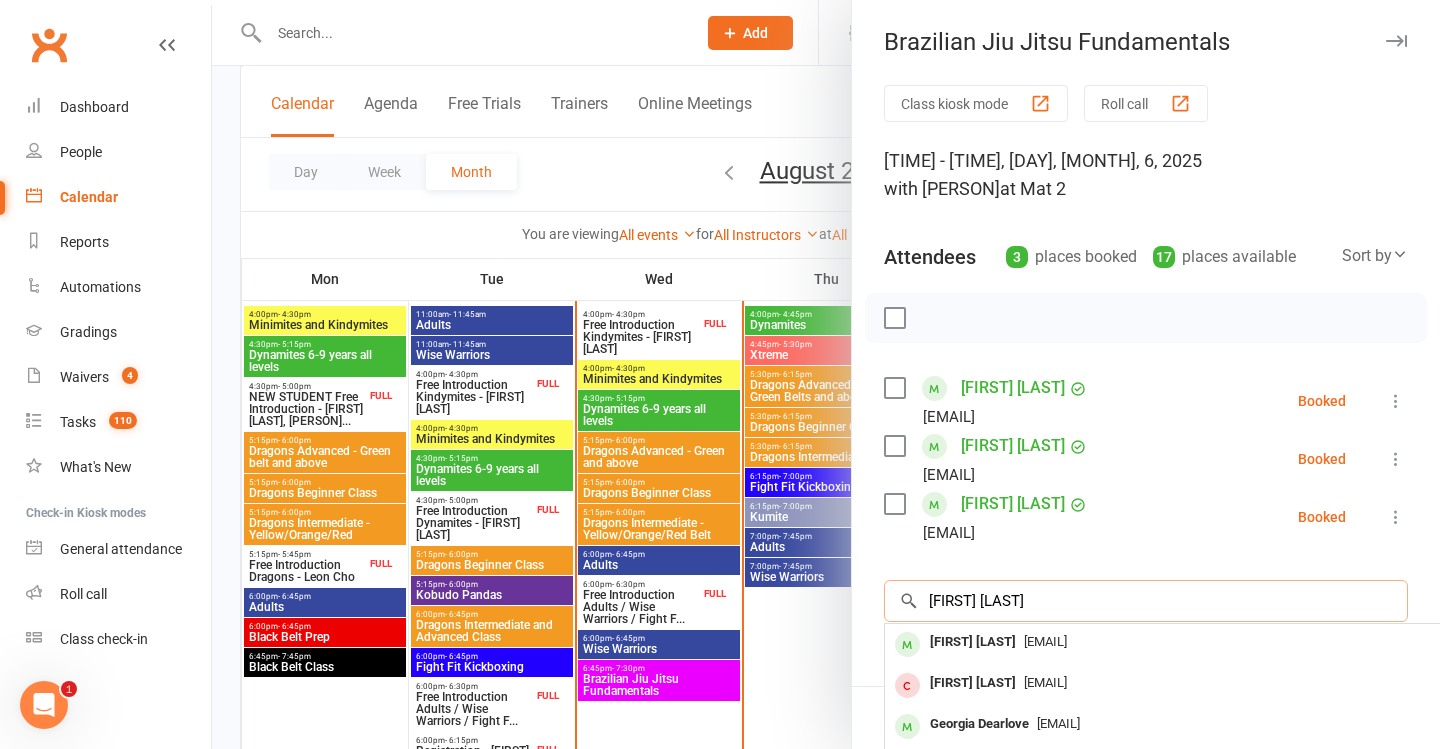 scroll, scrollTop: 75, scrollLeft: 0, axis: vertical 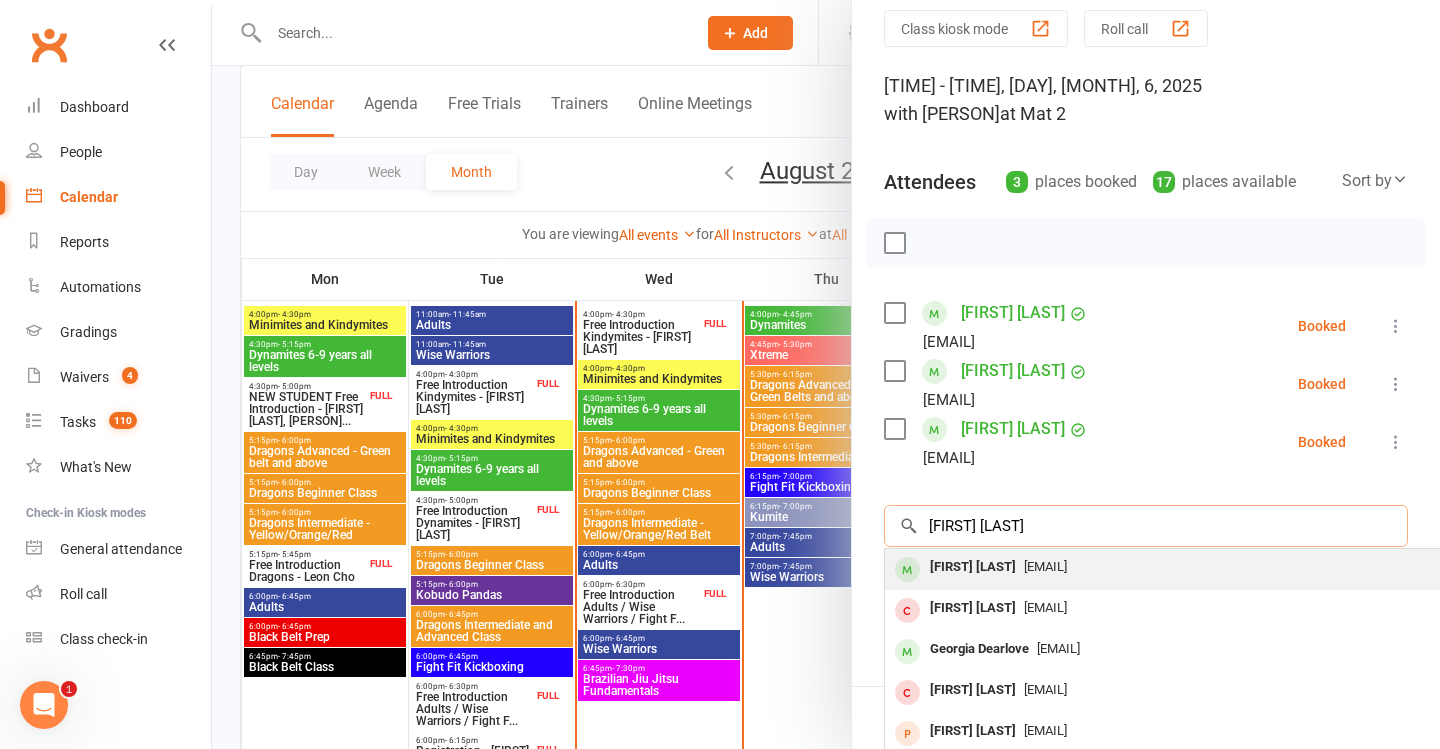 type on "[FIRST] [LAST]" 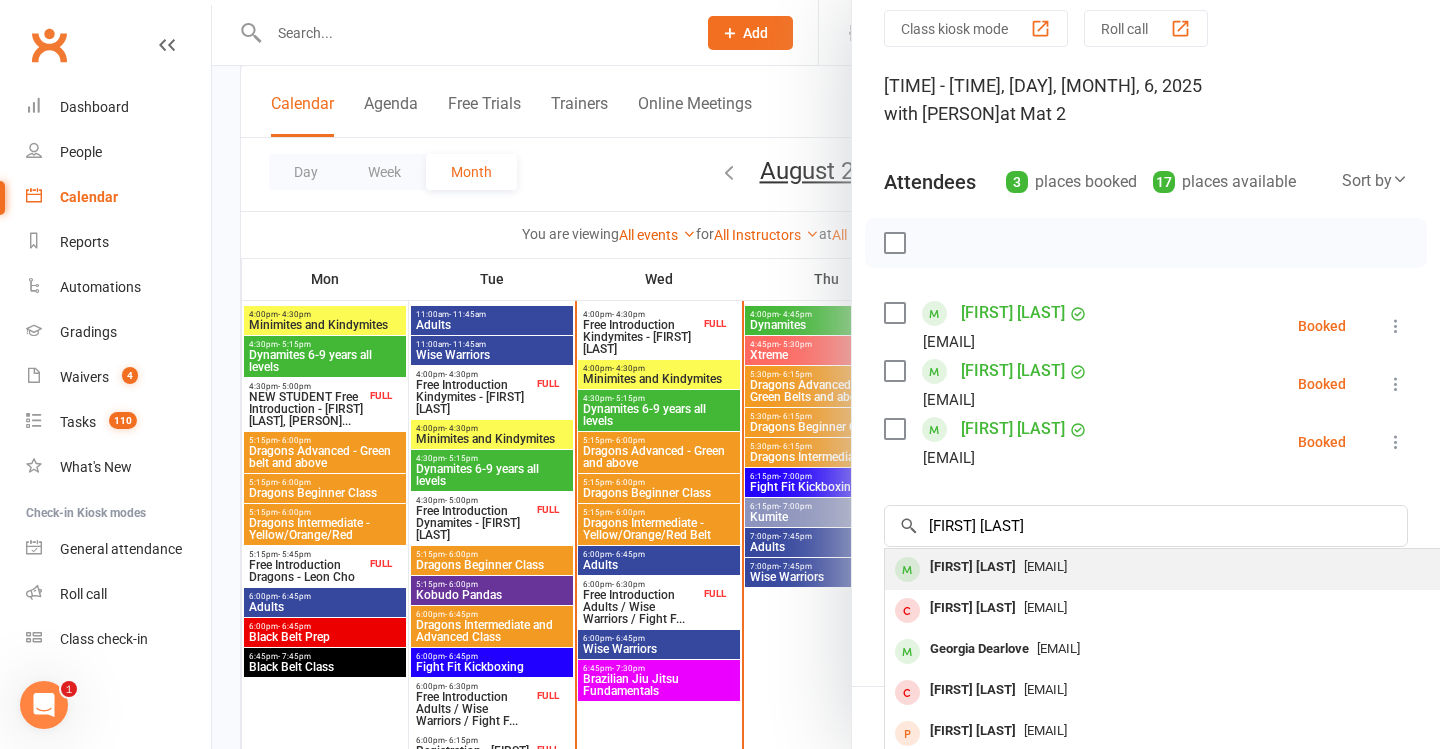 click on "[EMAIL]" at bounding box center [1045, 566] 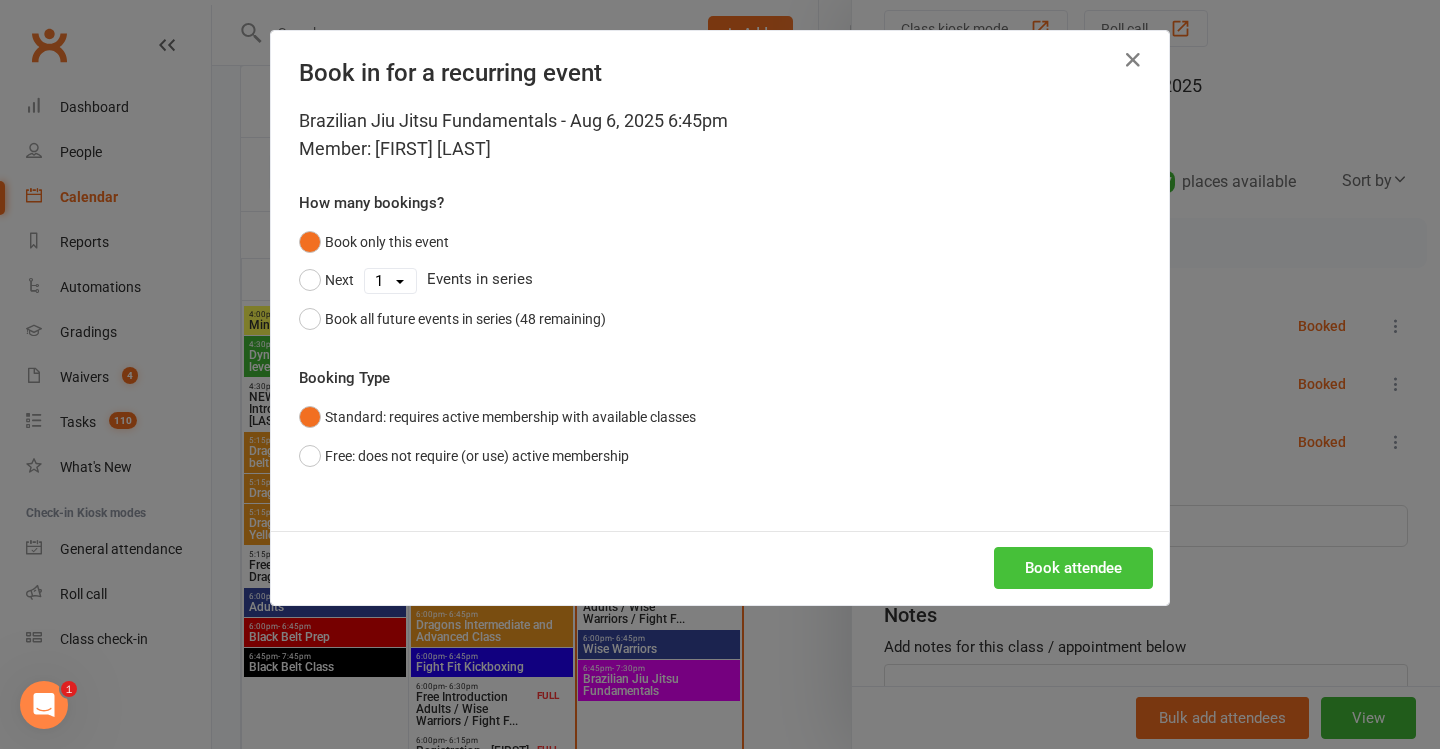 click on "Book attendee" at bounding box center [1073, 568] 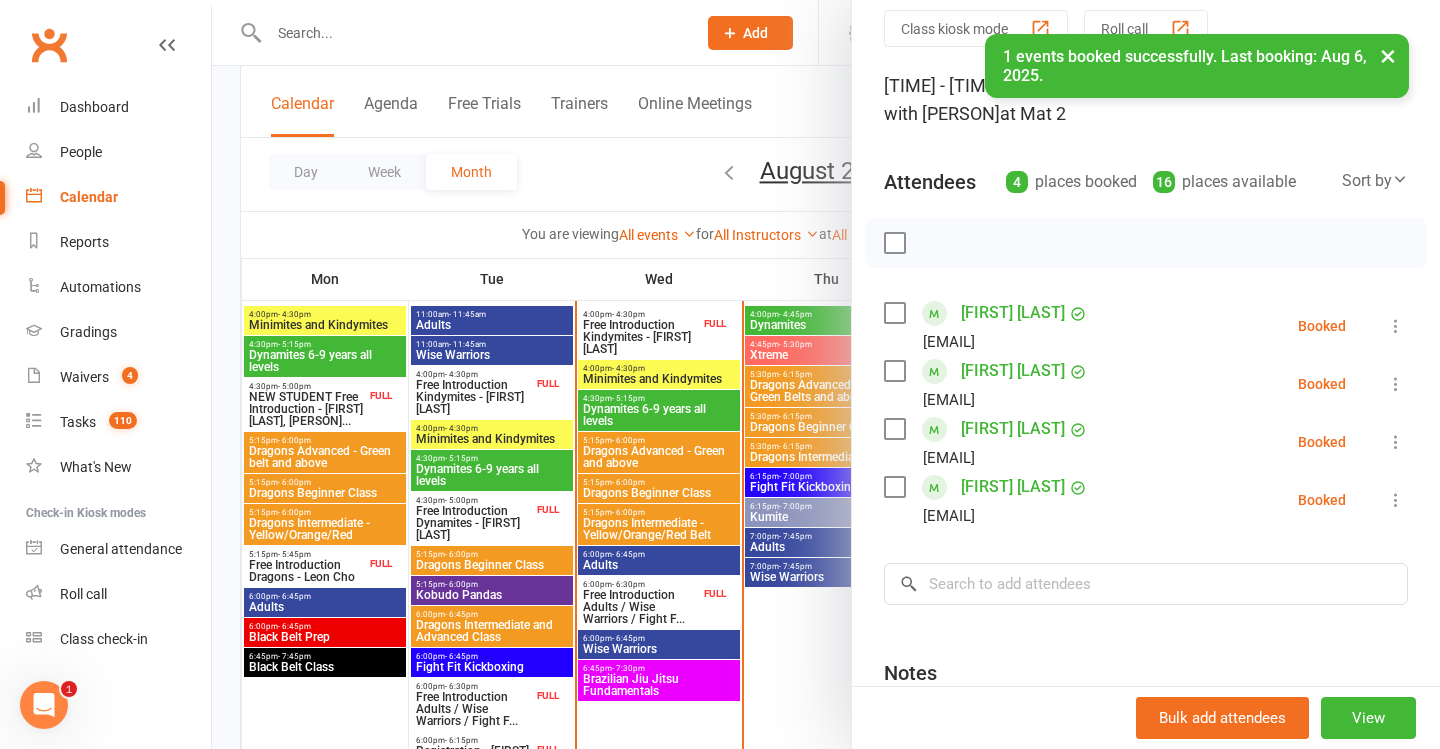 click at bounding box center [826, 374] 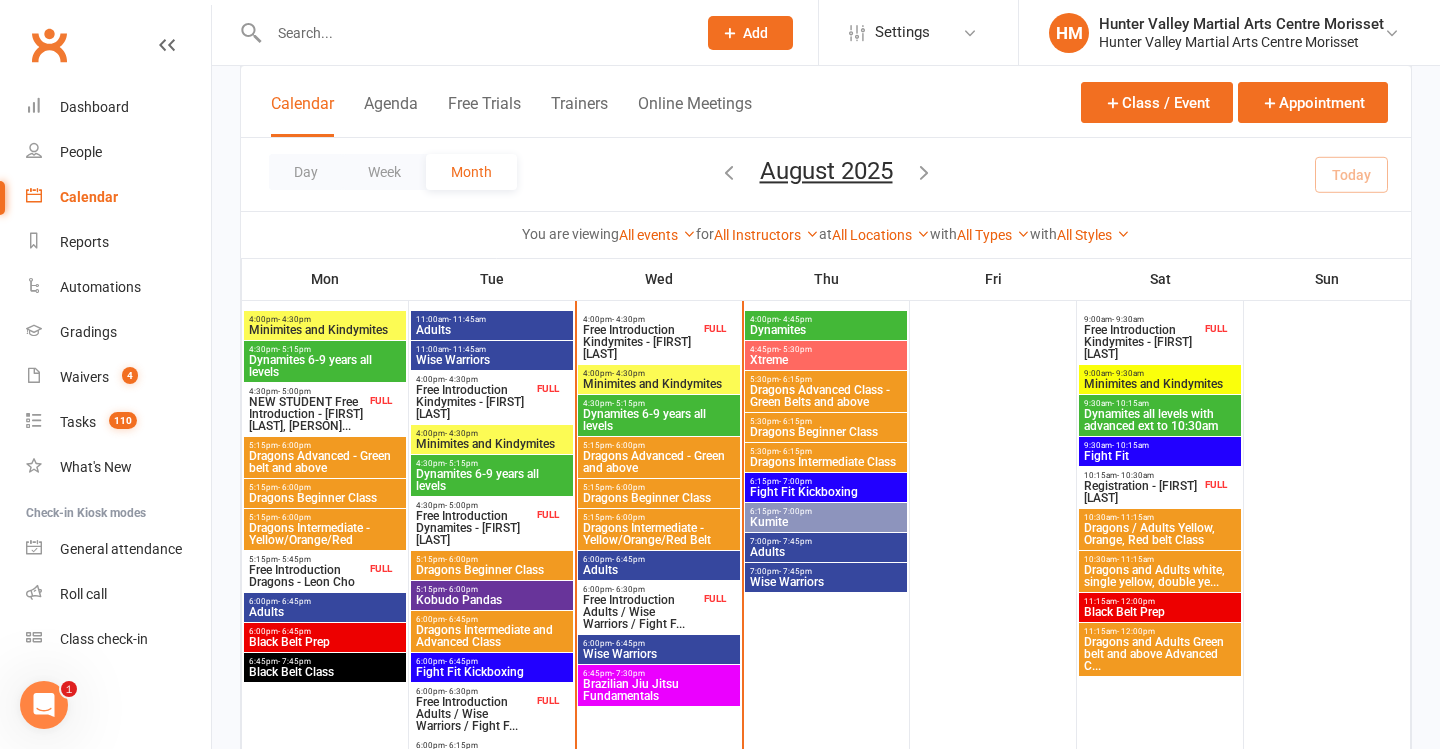 scroll, scrollTop: 614, scrollLeft: 0, axis: vertical 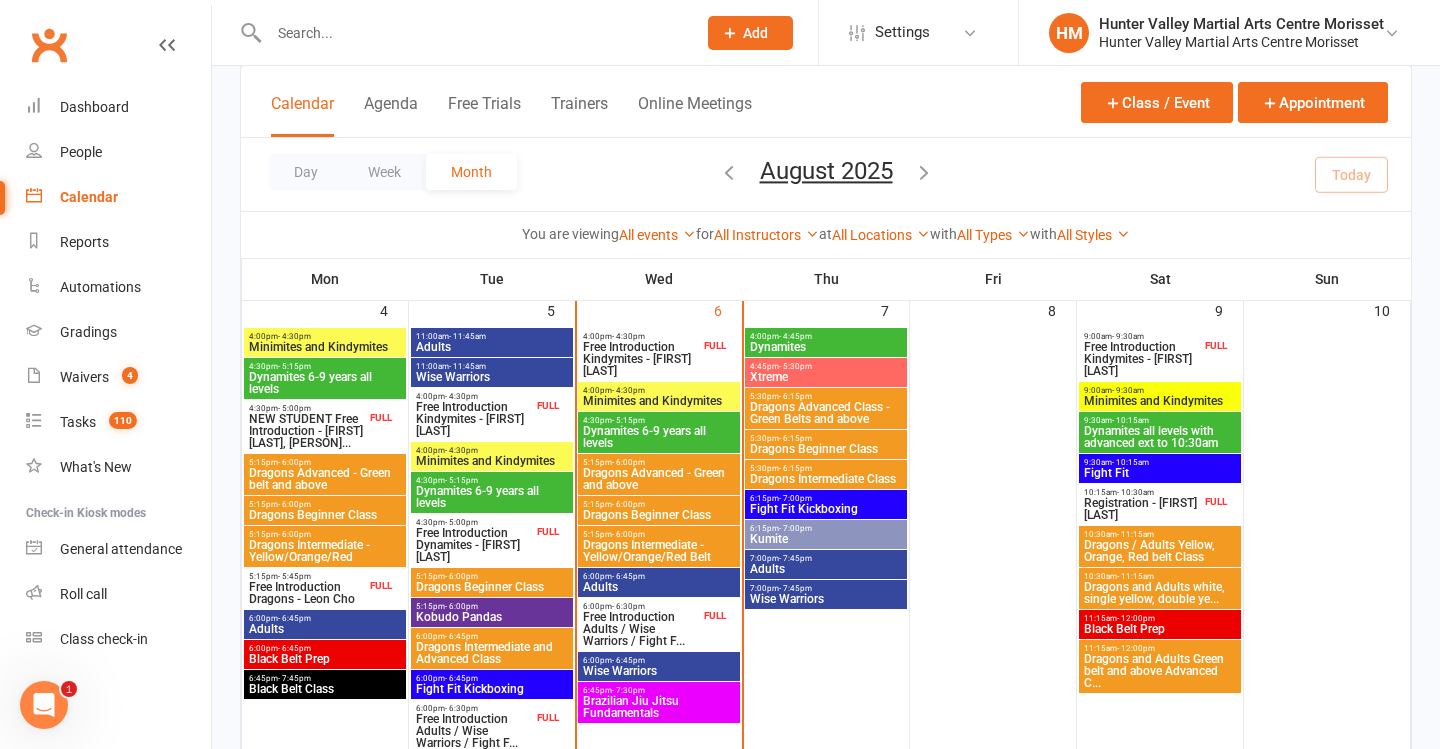 click on "Adults" at bounding box center (492, 347) 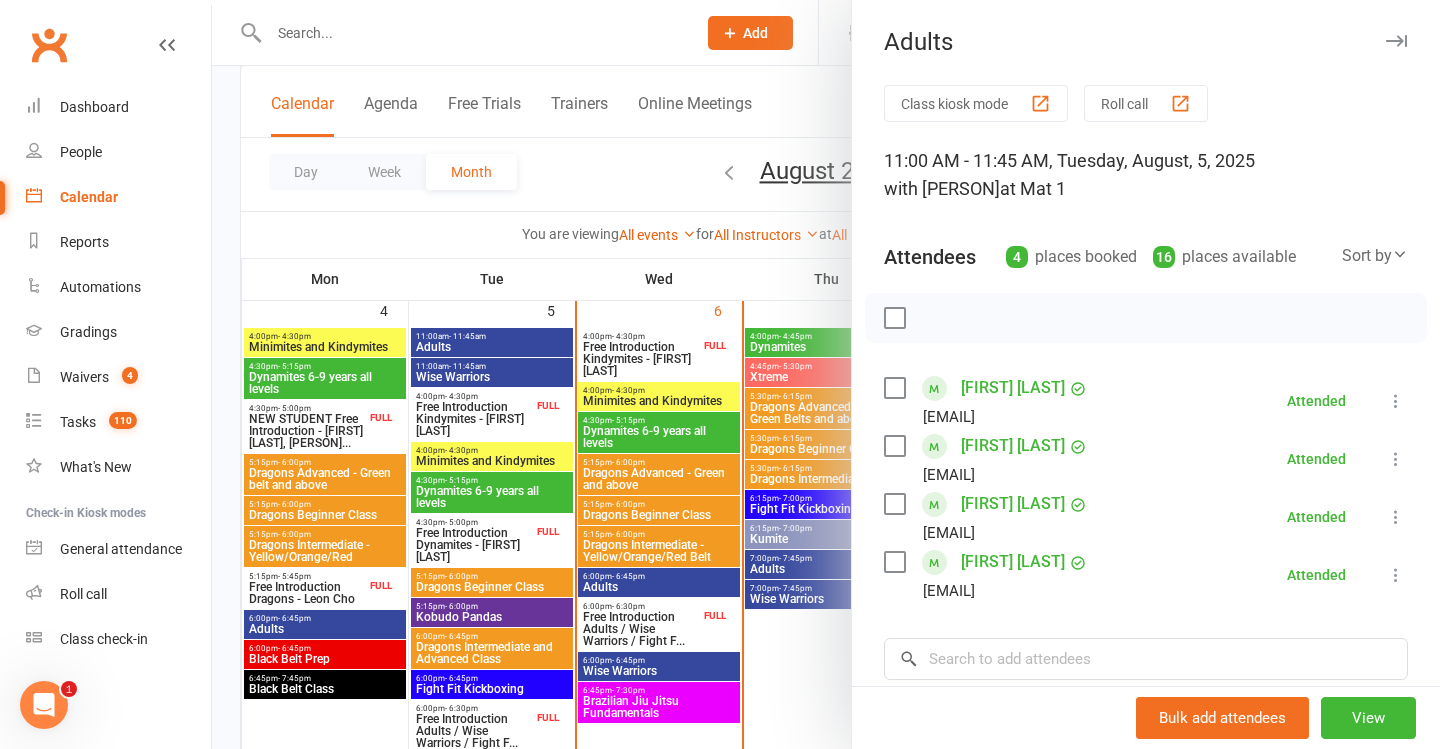 click at bounding box center (826, 374) 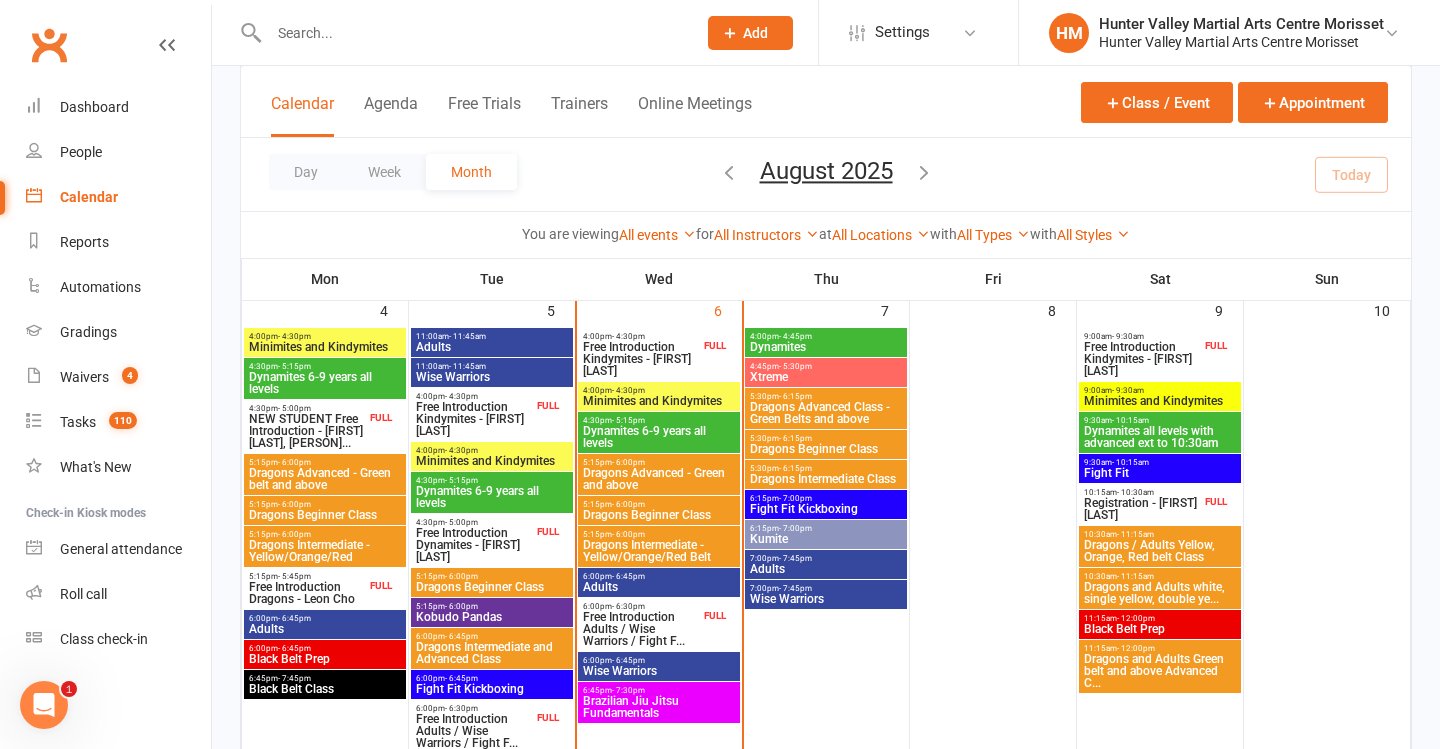 click on "Wise Warriors" at bounding box center (492, 377) 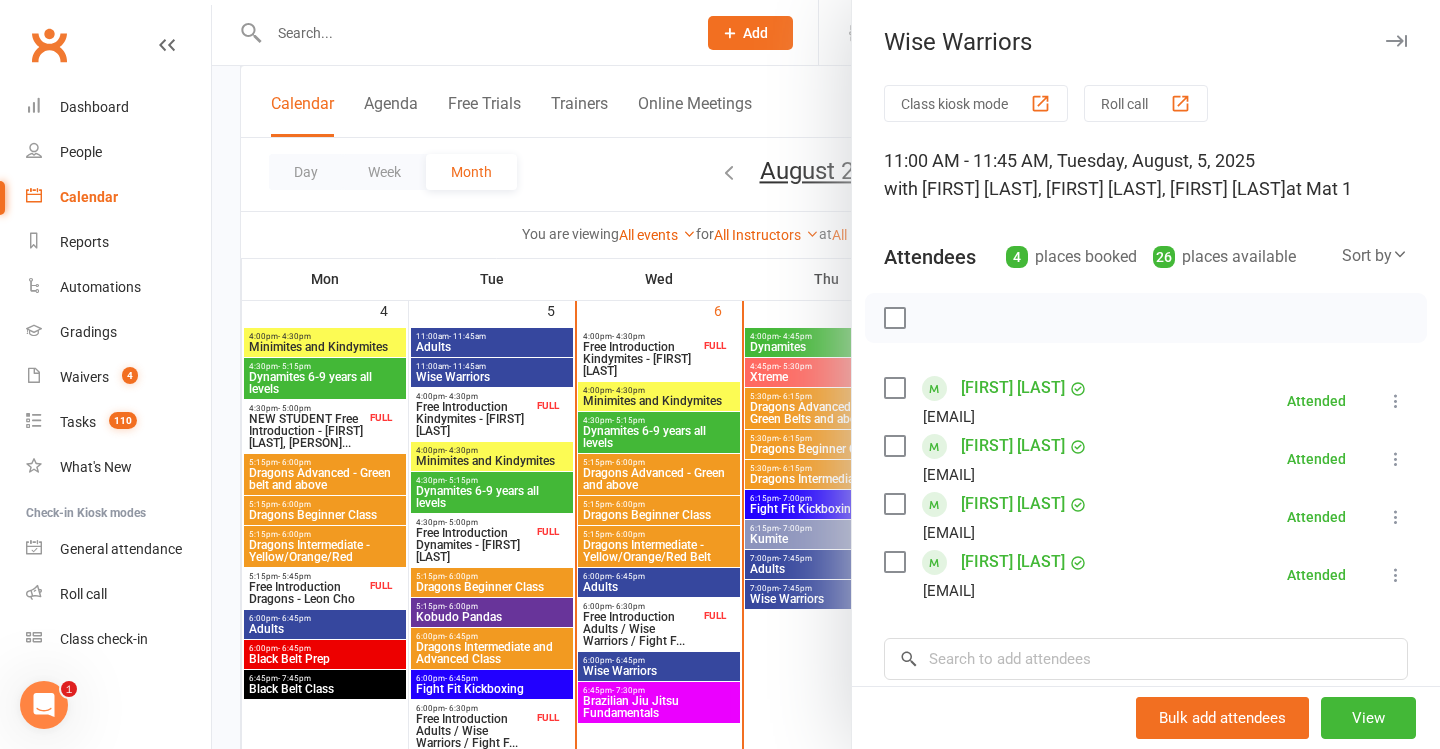 click at bounding box center (826, 374) 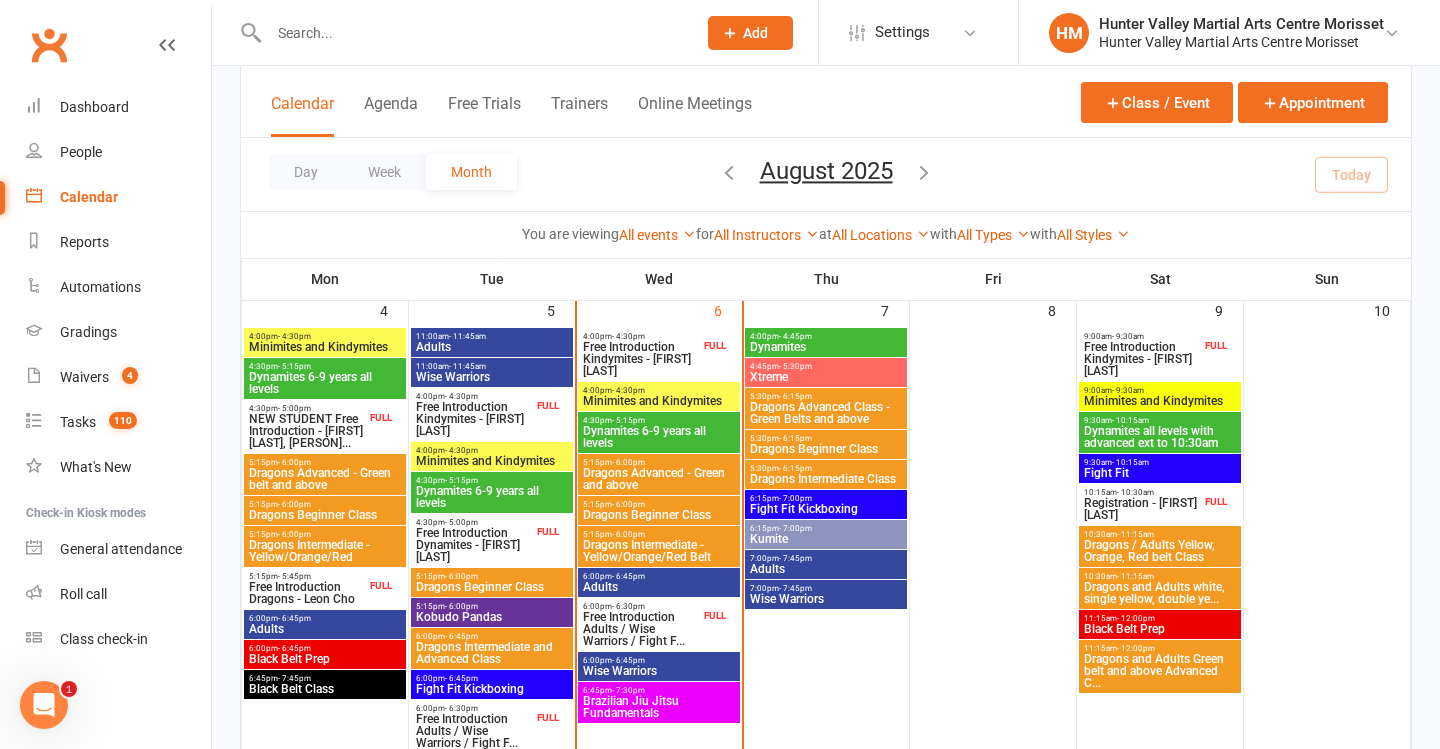 click on "Free Introduction Kindymites - [FIRST] [LAST]" at bounding box center [474, 419] 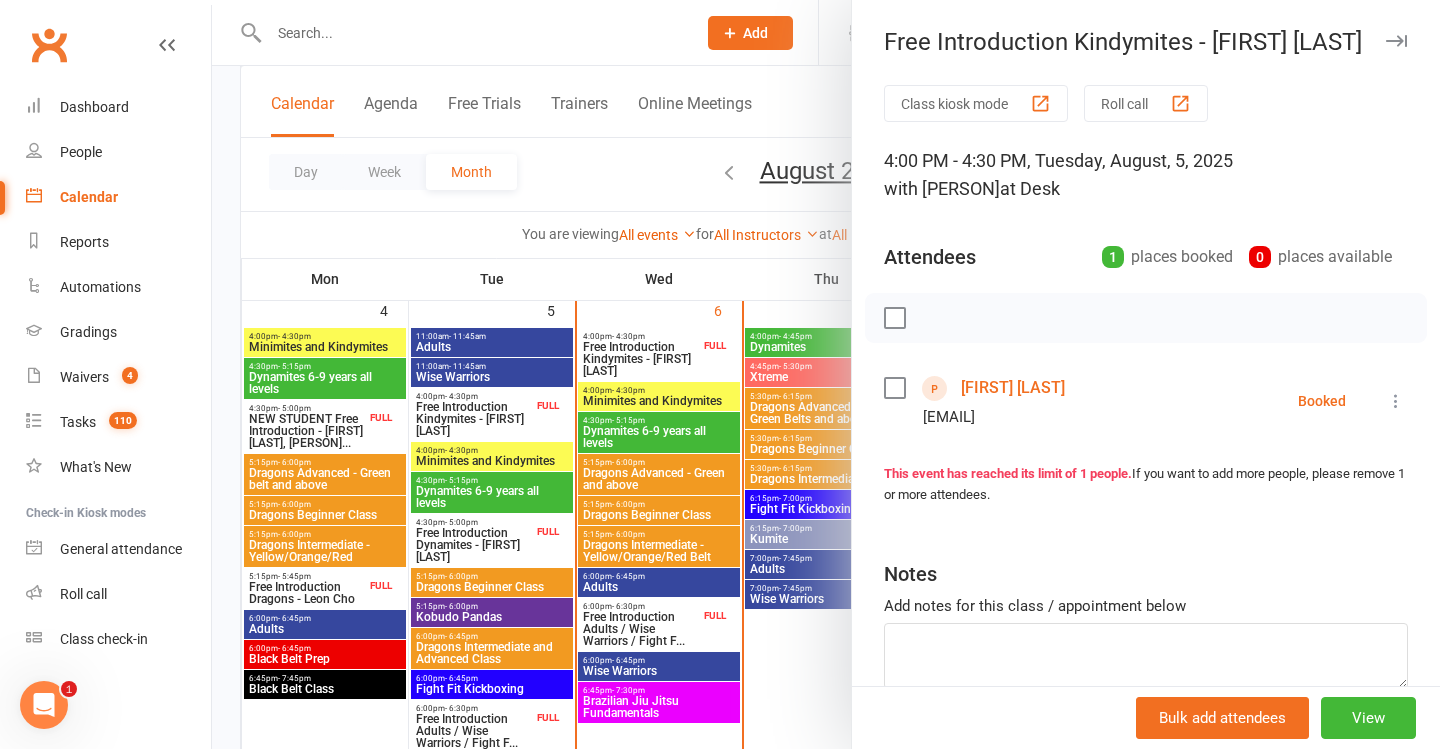 click at bounding box center (826, 374) 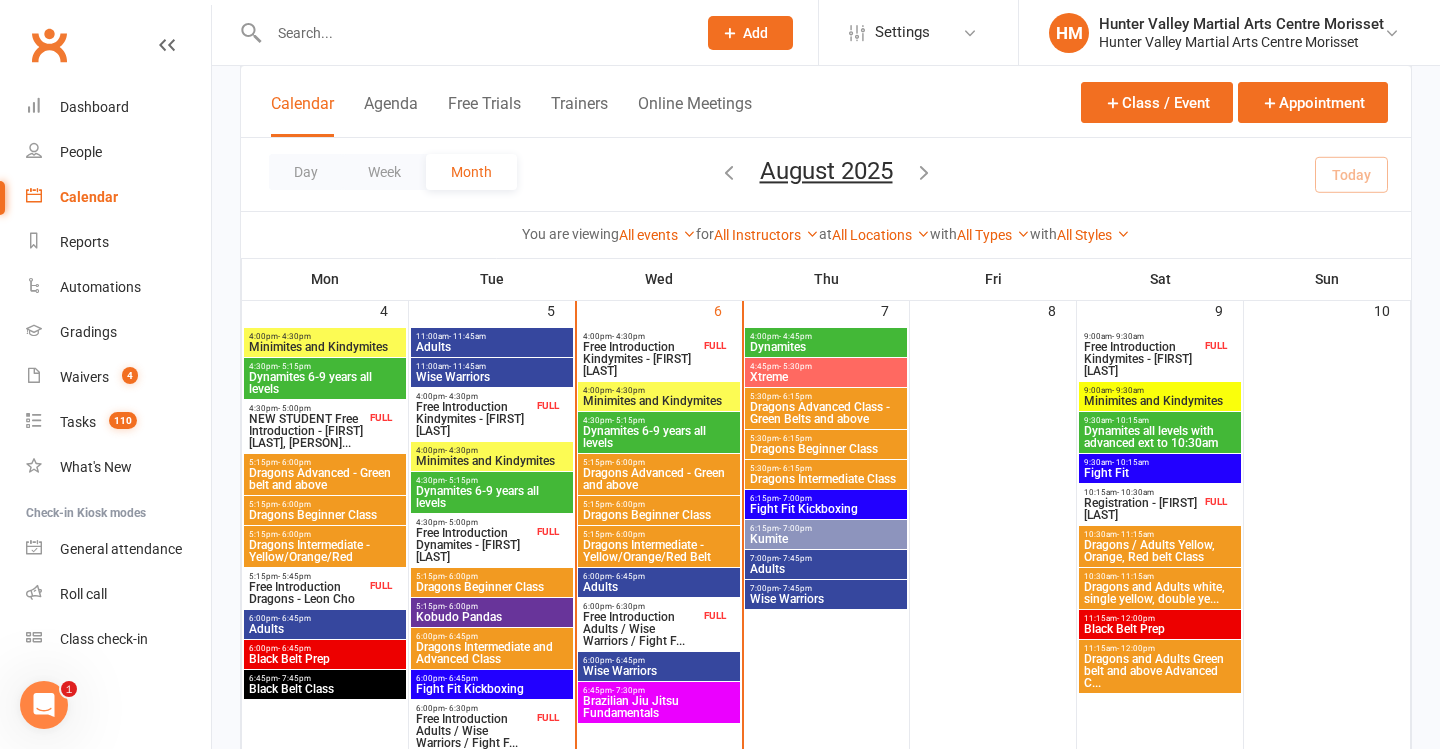 click on "Free Introduction Kindymites - [FIRST] [LAST]" at bounding box center (474, 419) 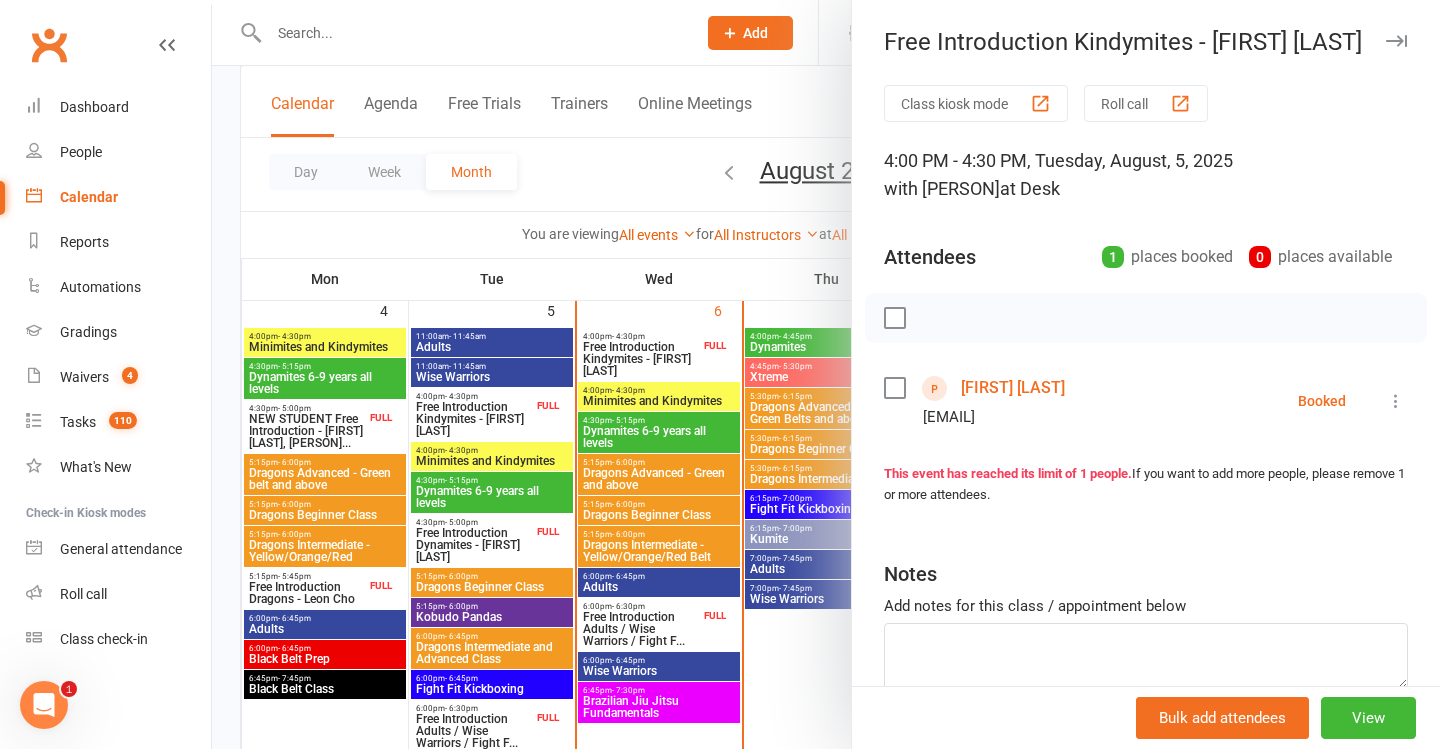 click at bounding box center [1396, 401] 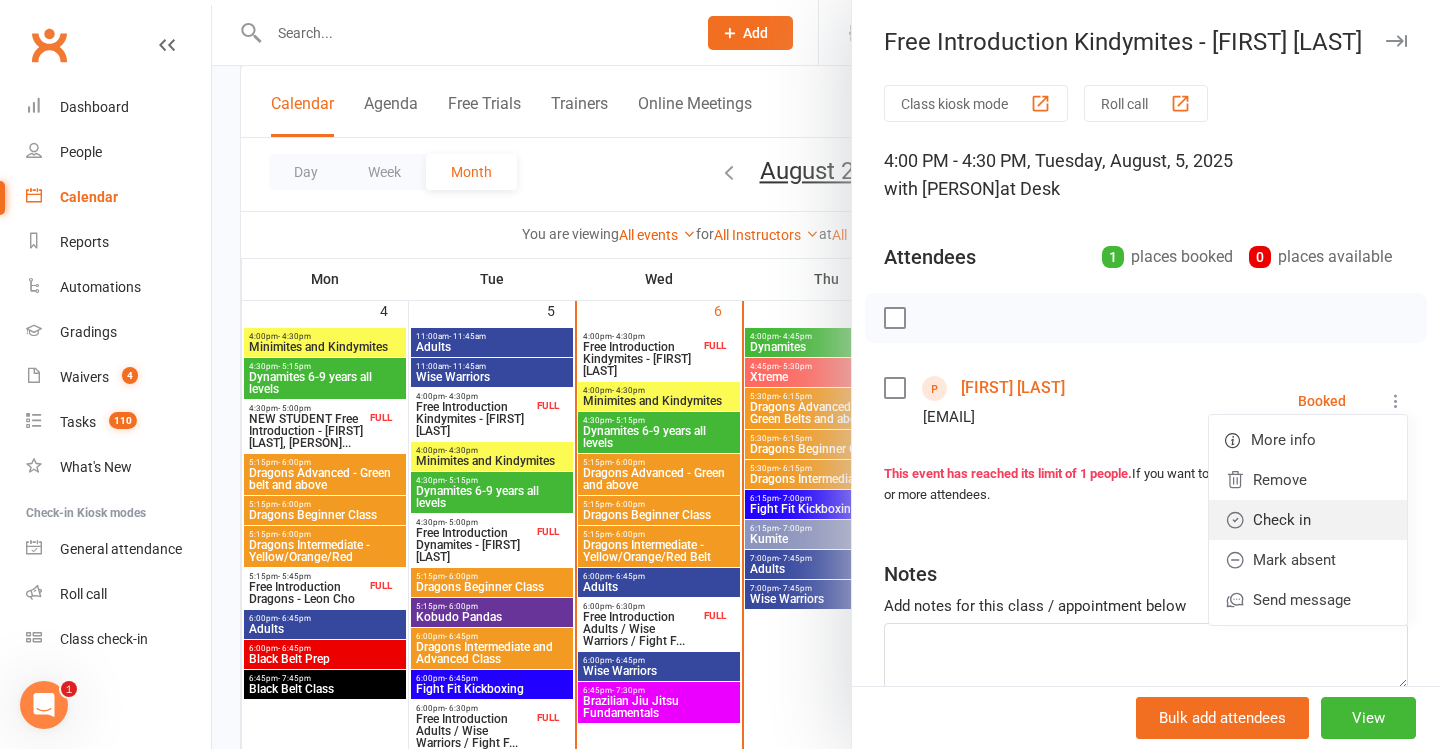 click on "Check in" at bounding box center (1308, 520) 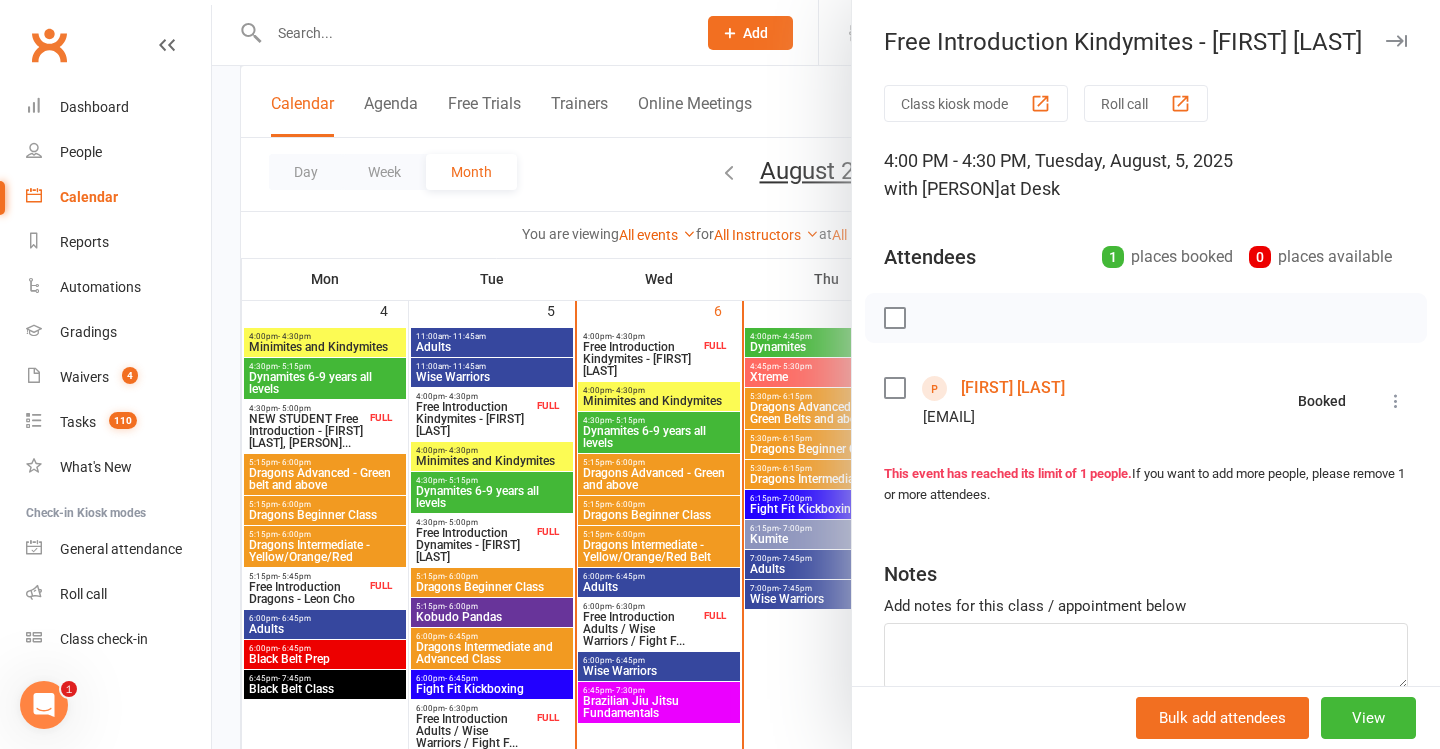 click at bounding box center [826, 374] 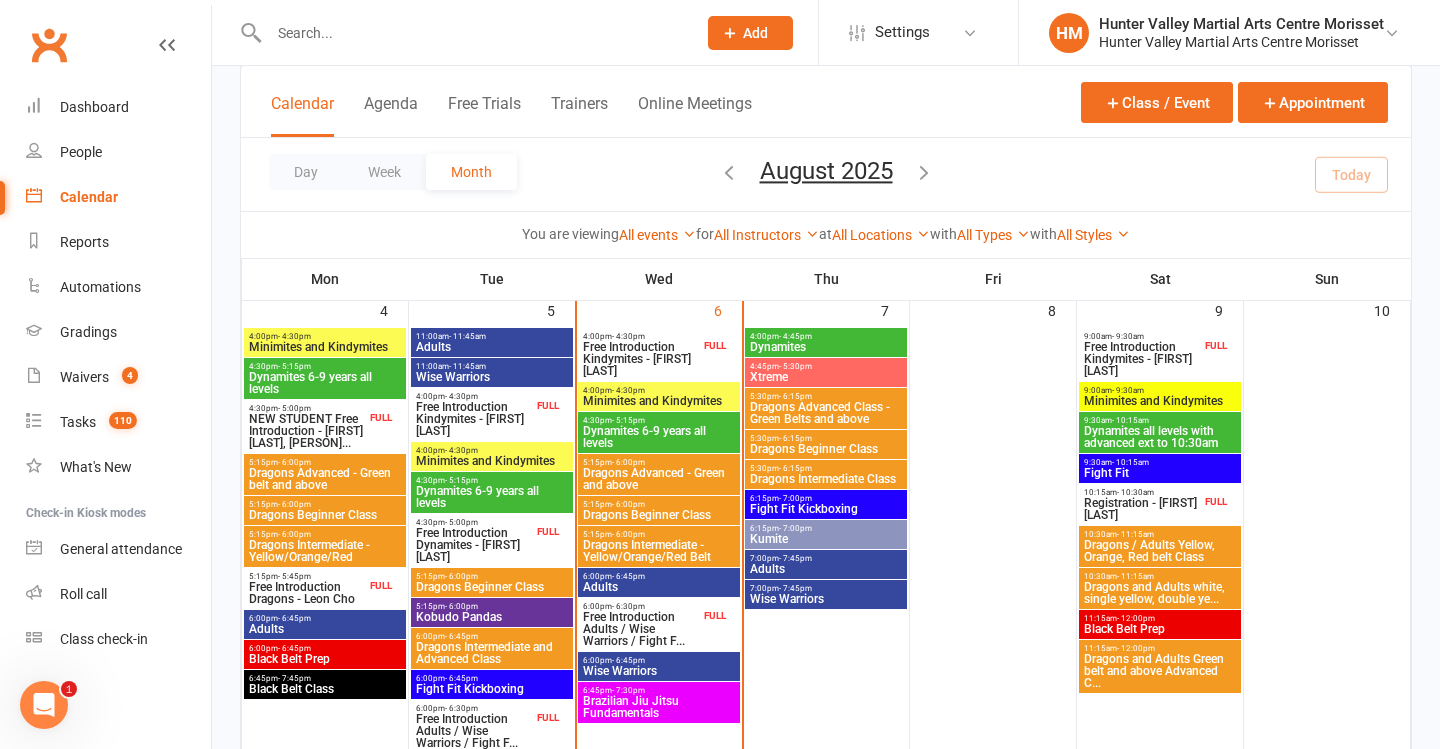 click on "4:00pm  - 4:30pm" at bounding box center (492, 450) 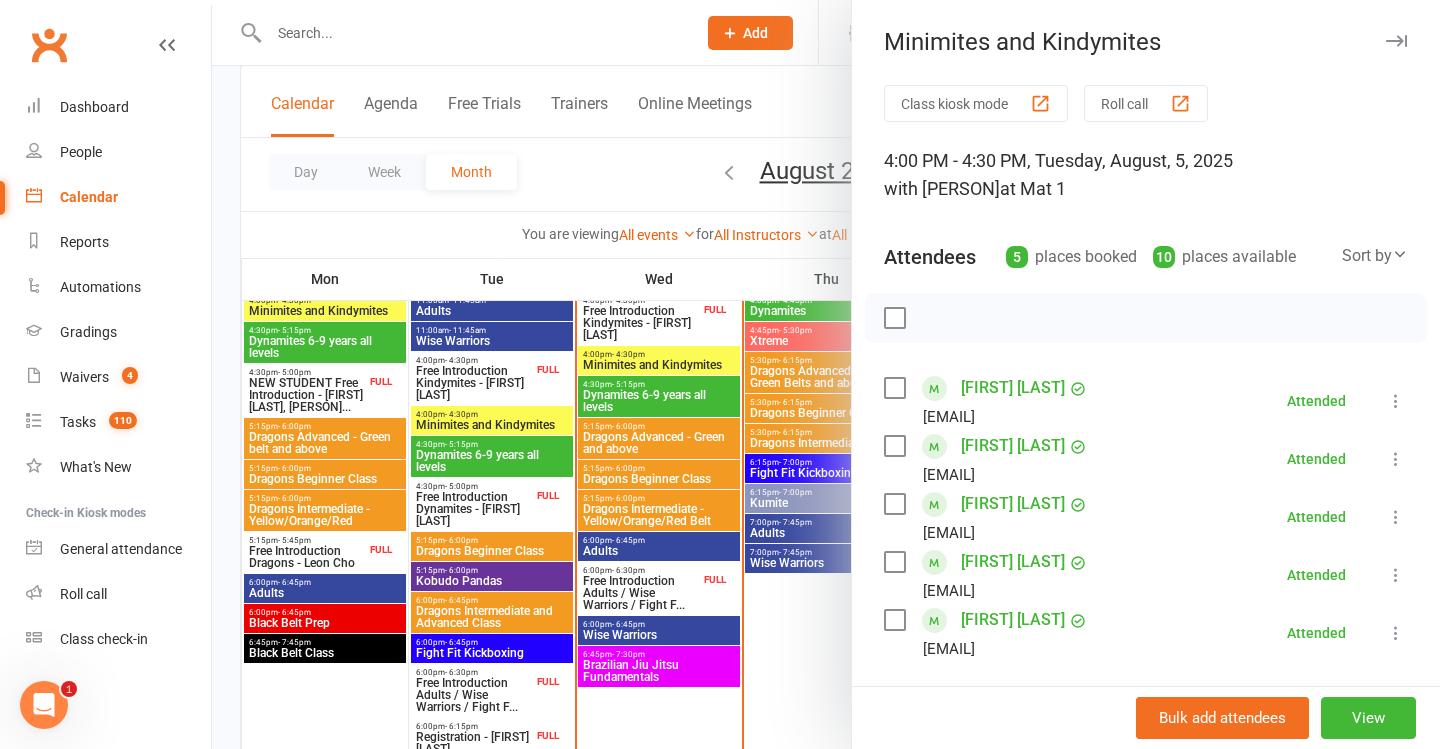 scroll, scrollTop: 644, scrollLeft: 0, axis: vertical 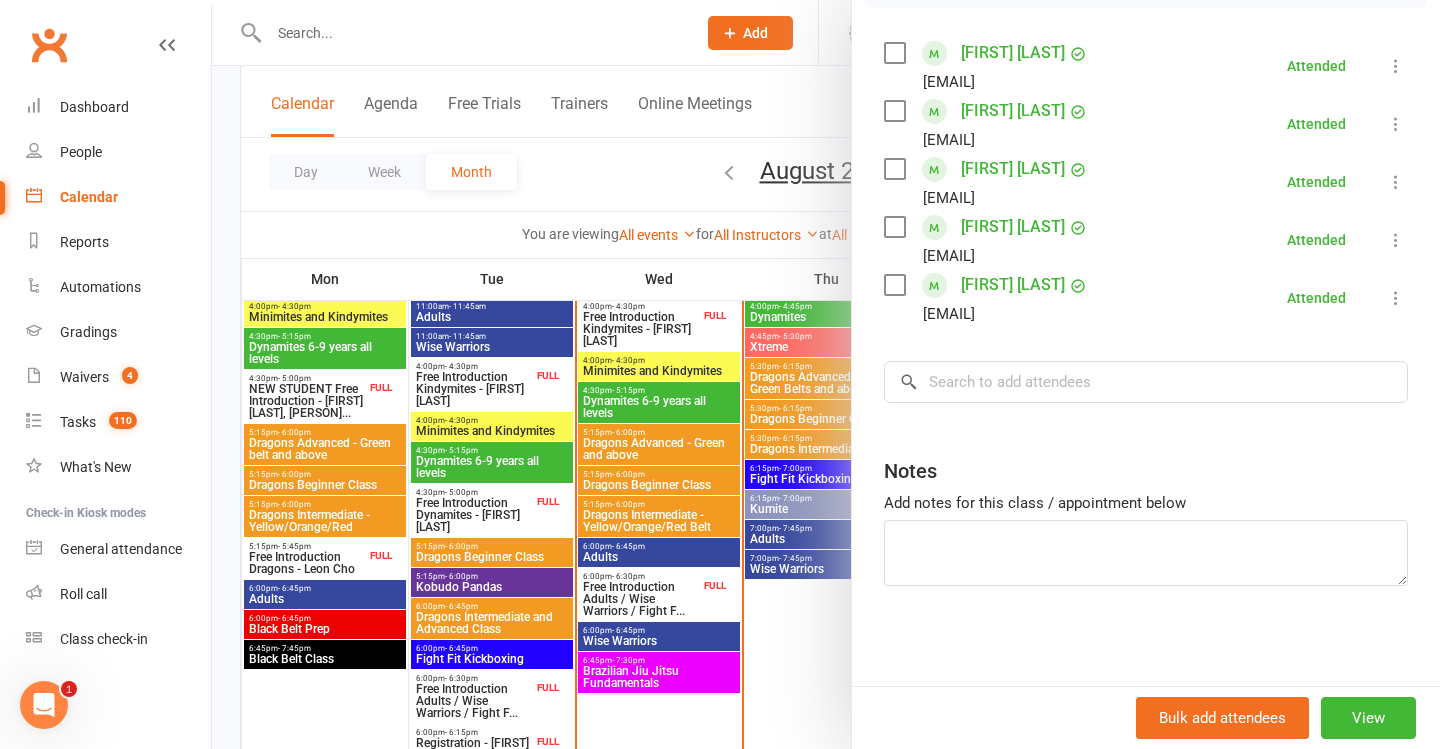 click at bounding box center [826, 374] 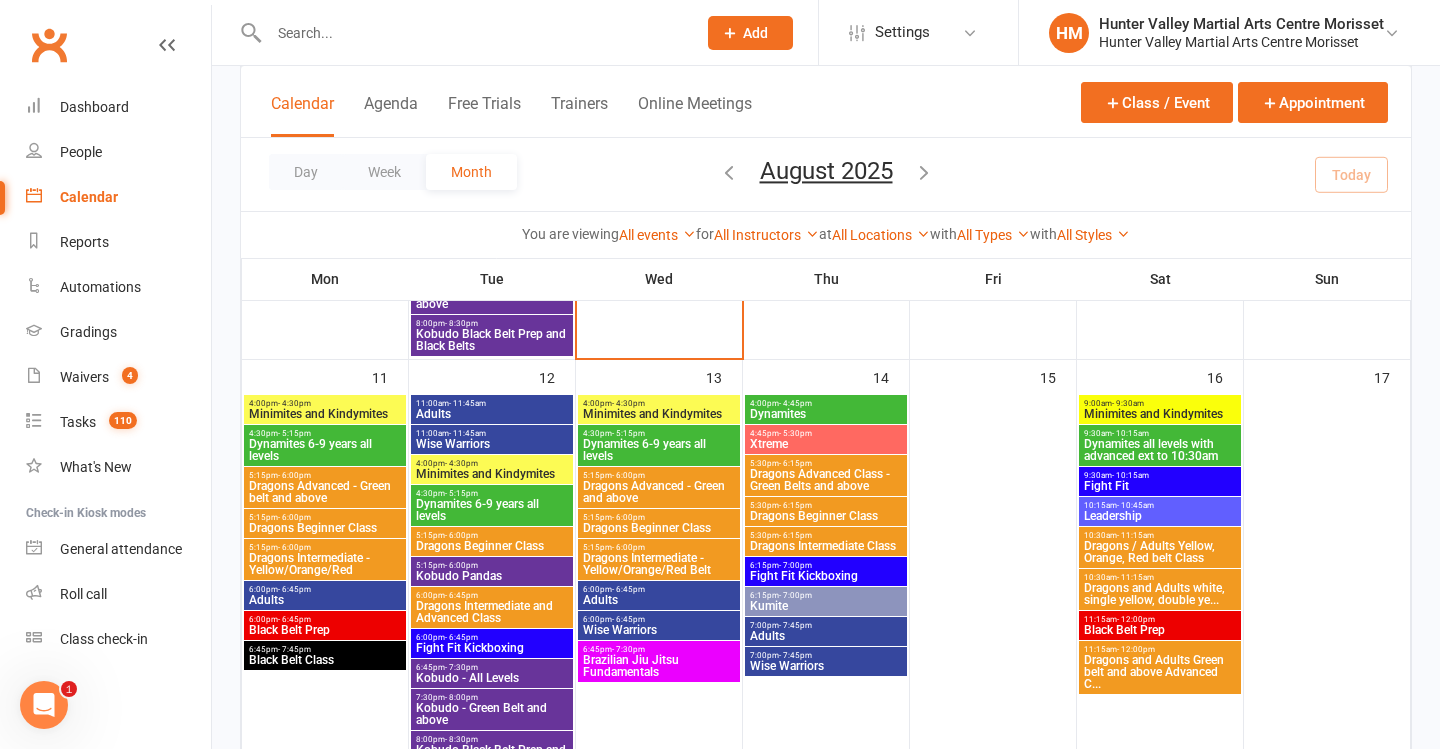scroll, scrollTop: 1162, scrollLeft: 0, axis: vertical 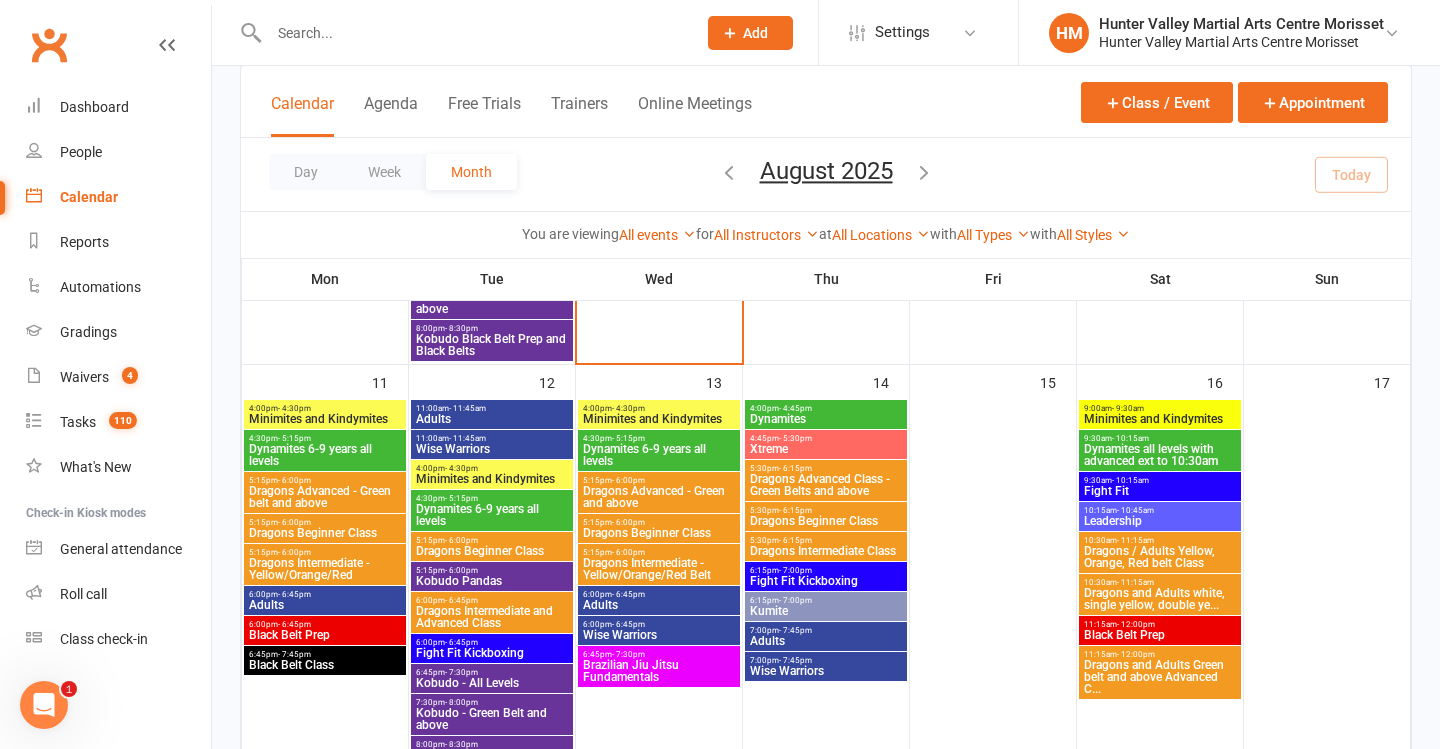 click on "4:00pm  - 4:30pm" at bounding box center (492, 468) 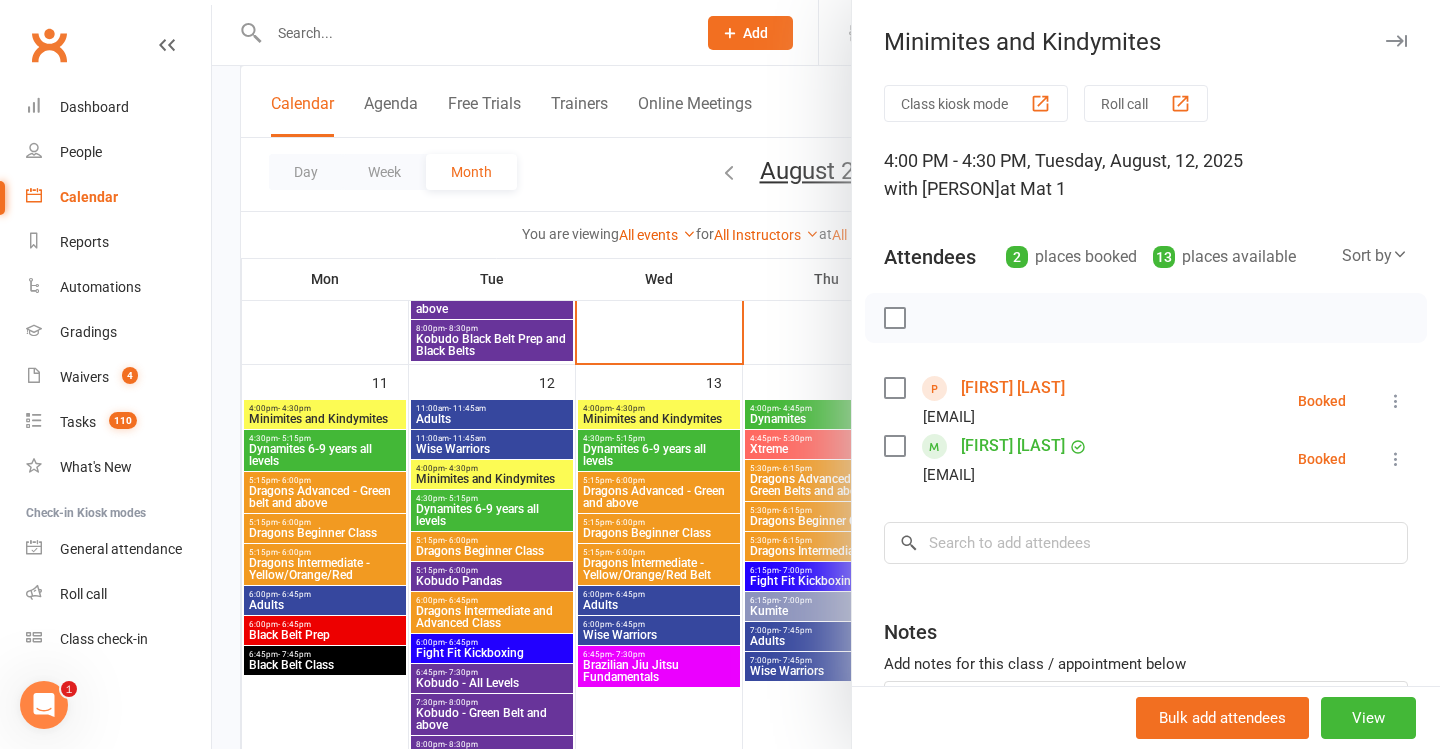 click at bounding box center (826, 374) 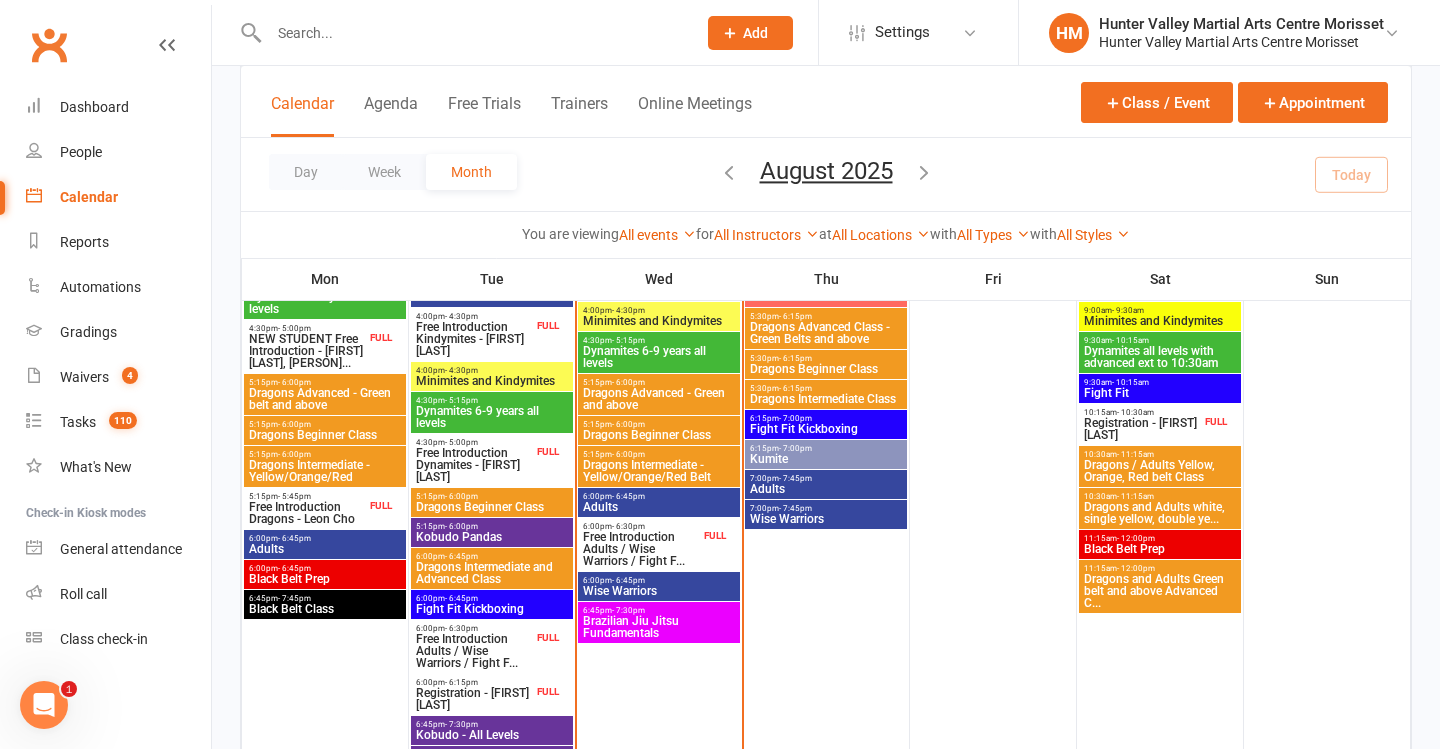 scroll, scrollTop: 705, scrollLeft: 0, axis: vertical 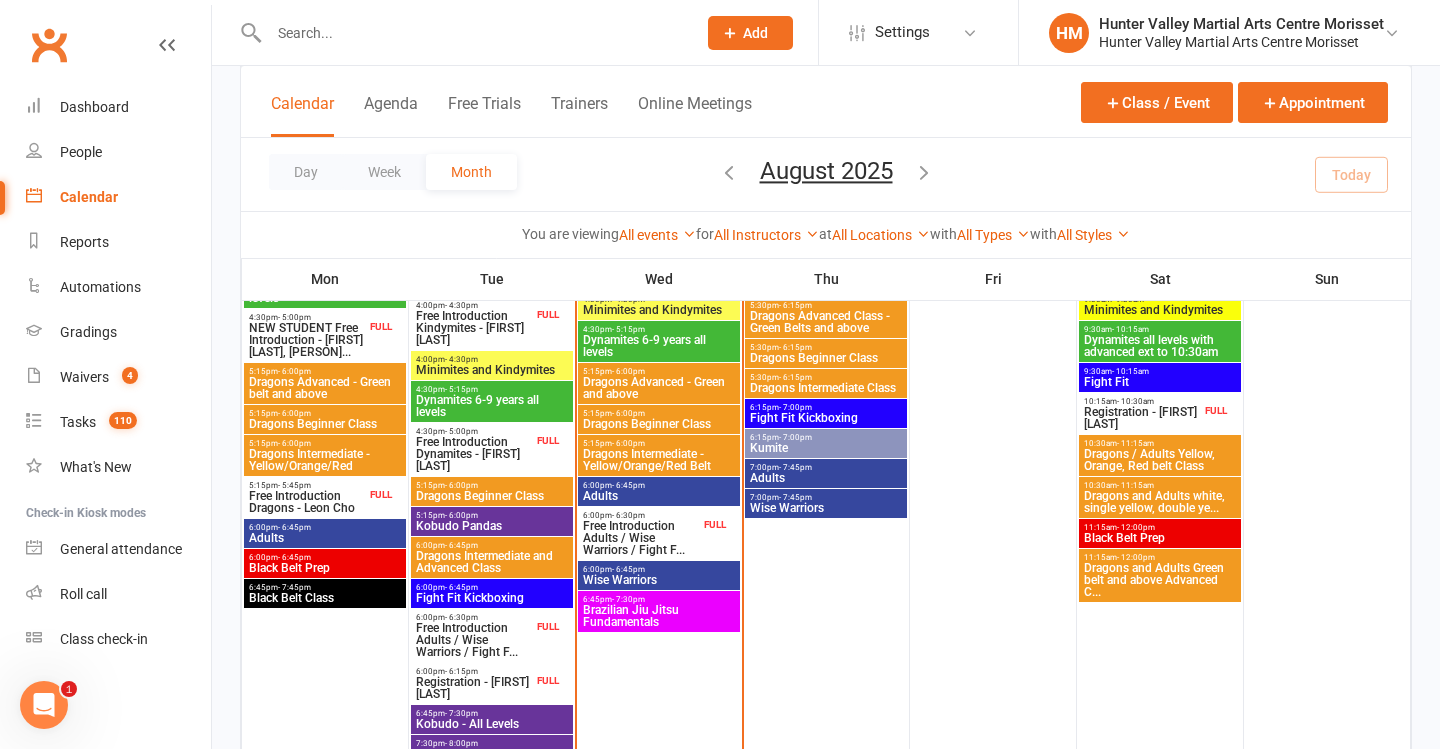 click on "Dynamites 6-9 years all levels" at bounding box center (492, 406) 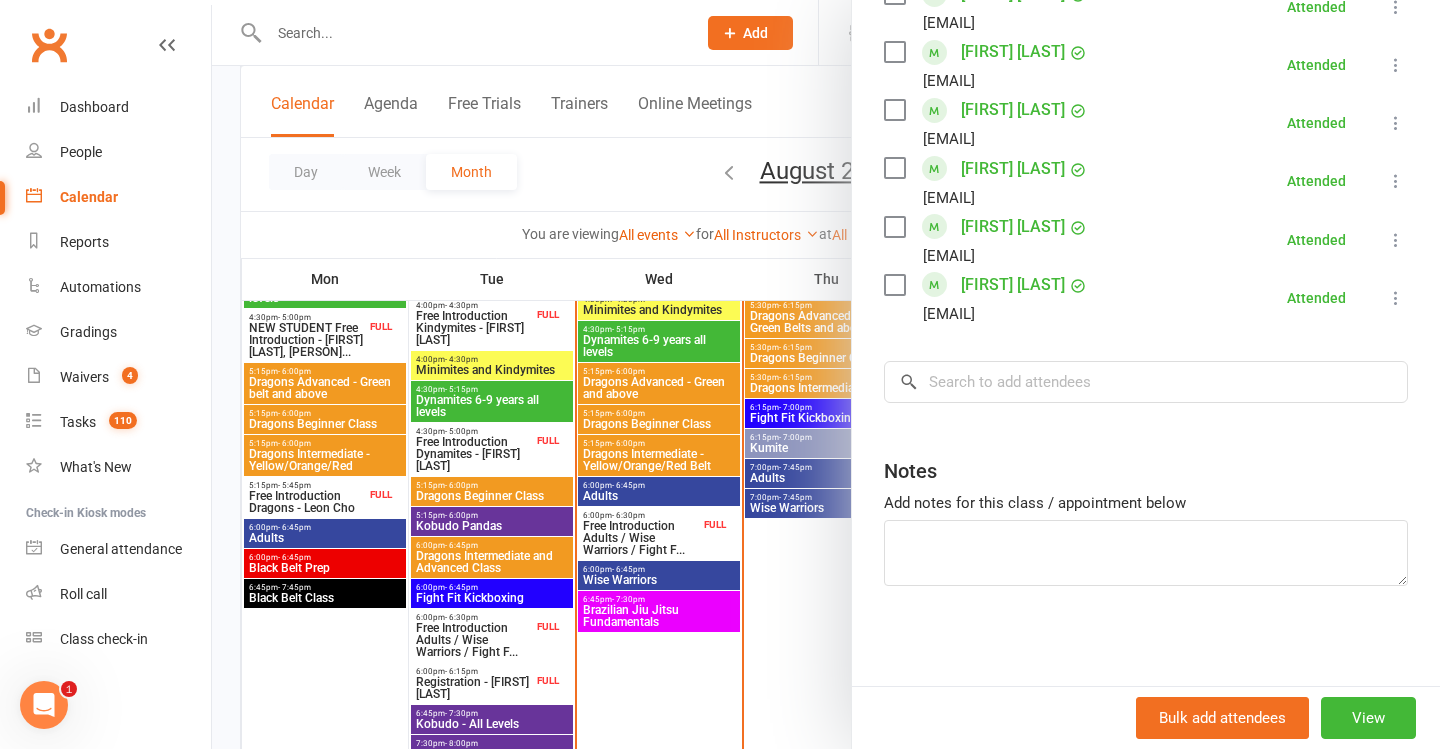 click at bounding box center [826, 374] 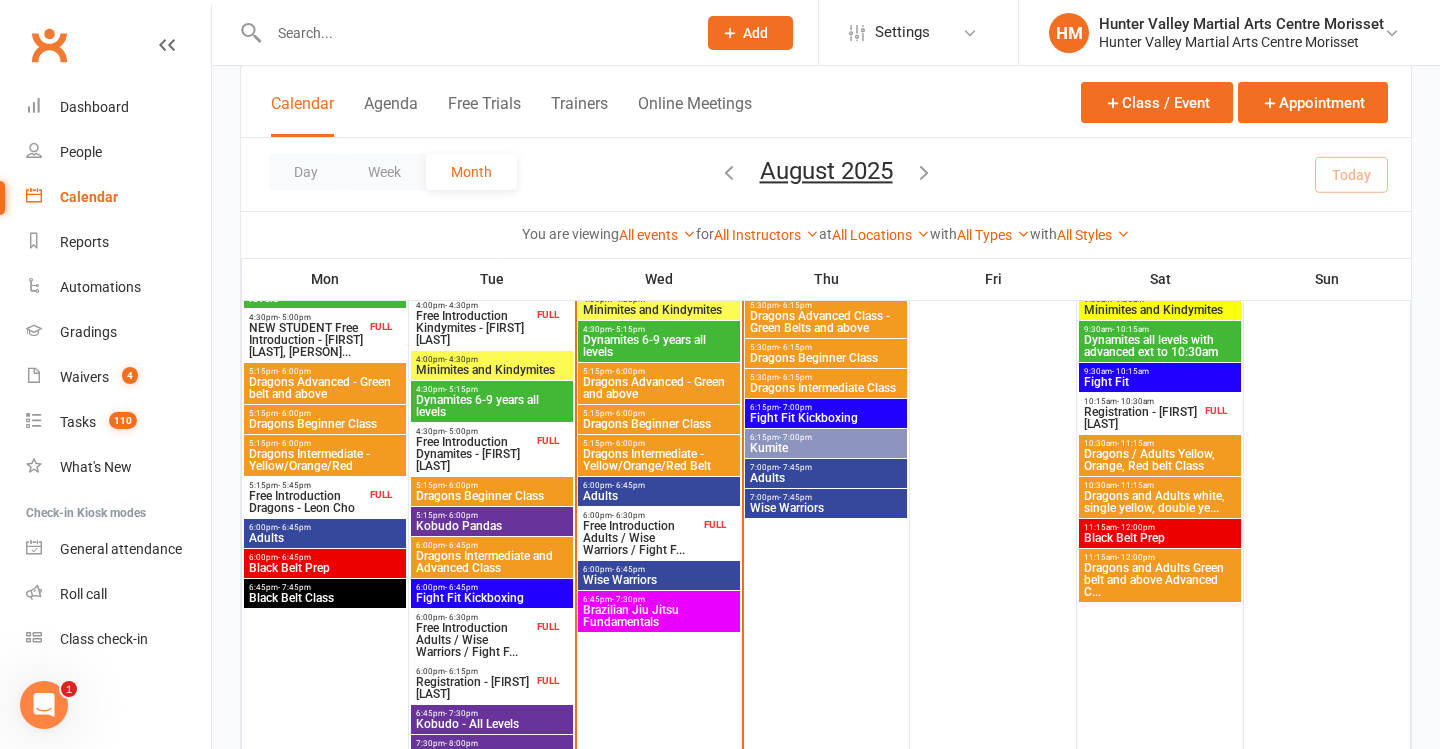 click on "Free Introduction Dynamites - [FIRST] [LAST]" at bounding box center [474, 454] 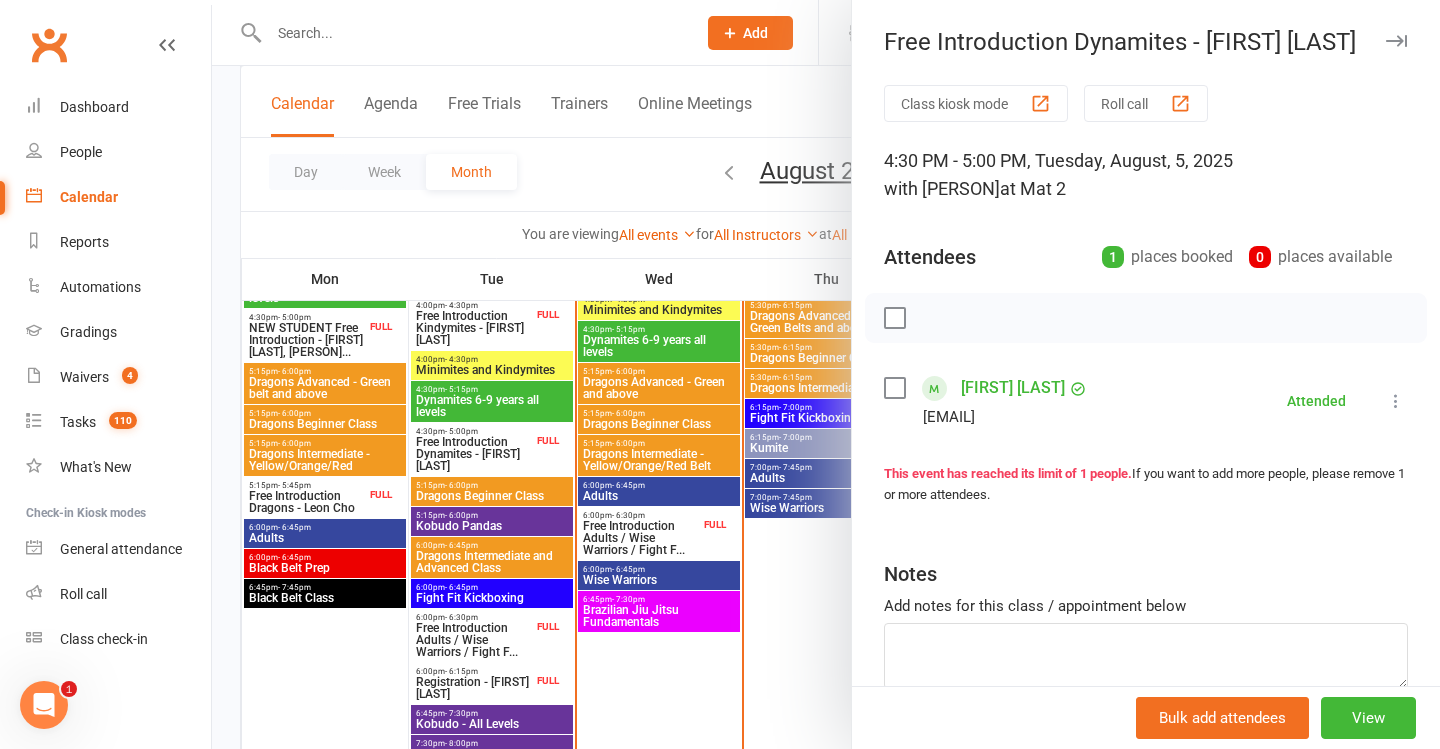 click at bounding box center (826, 374) 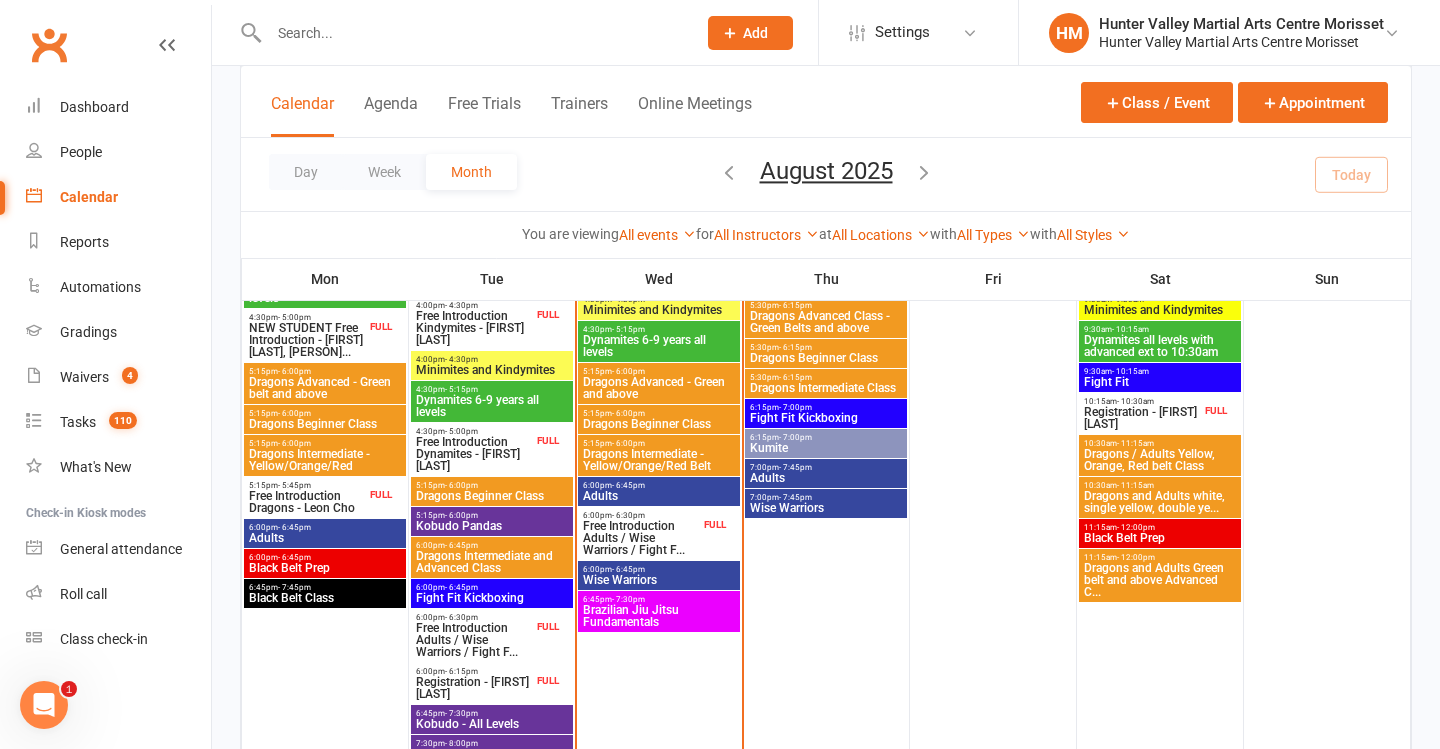 click on "Dragons Beginner Class" at bounding box center [492, 496] 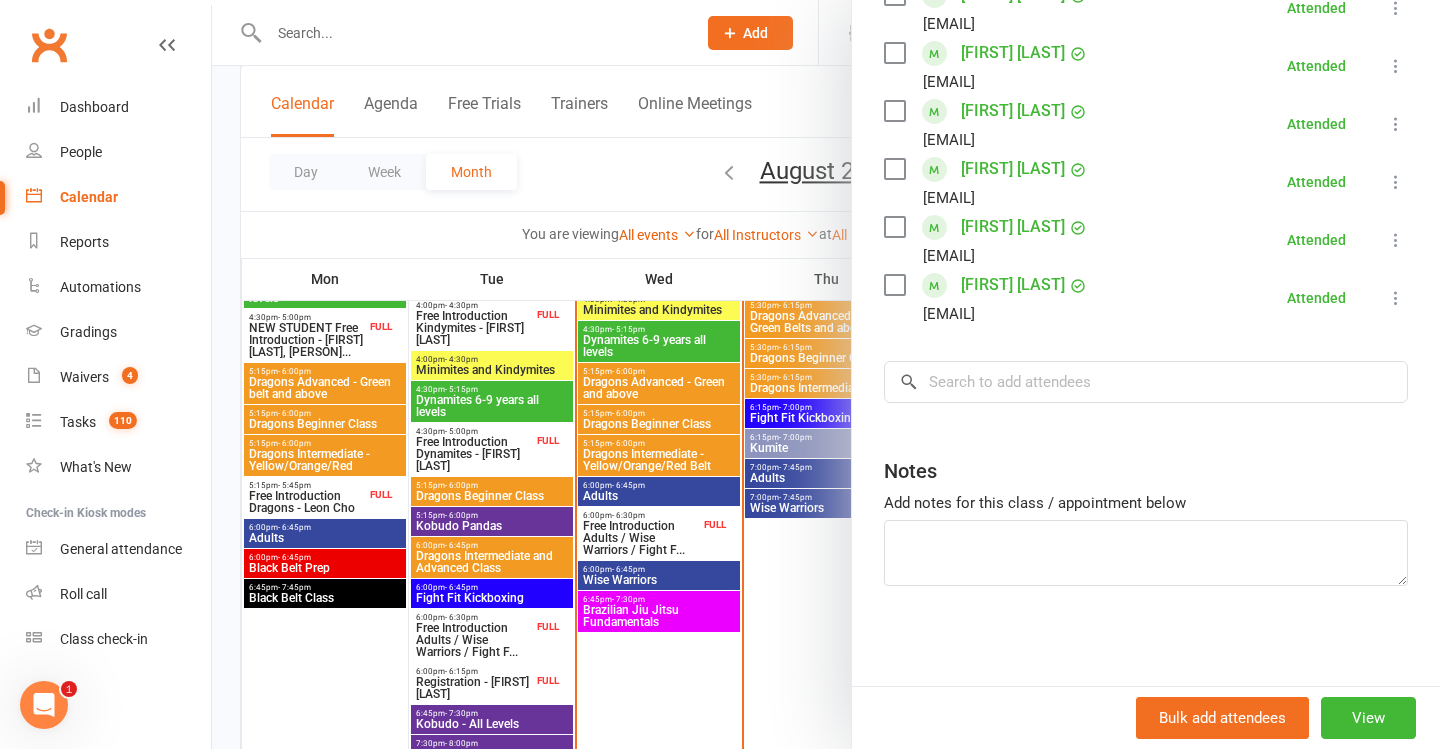 scroll, scrollTop: 451, scrollLeft: 0, axis: vertical 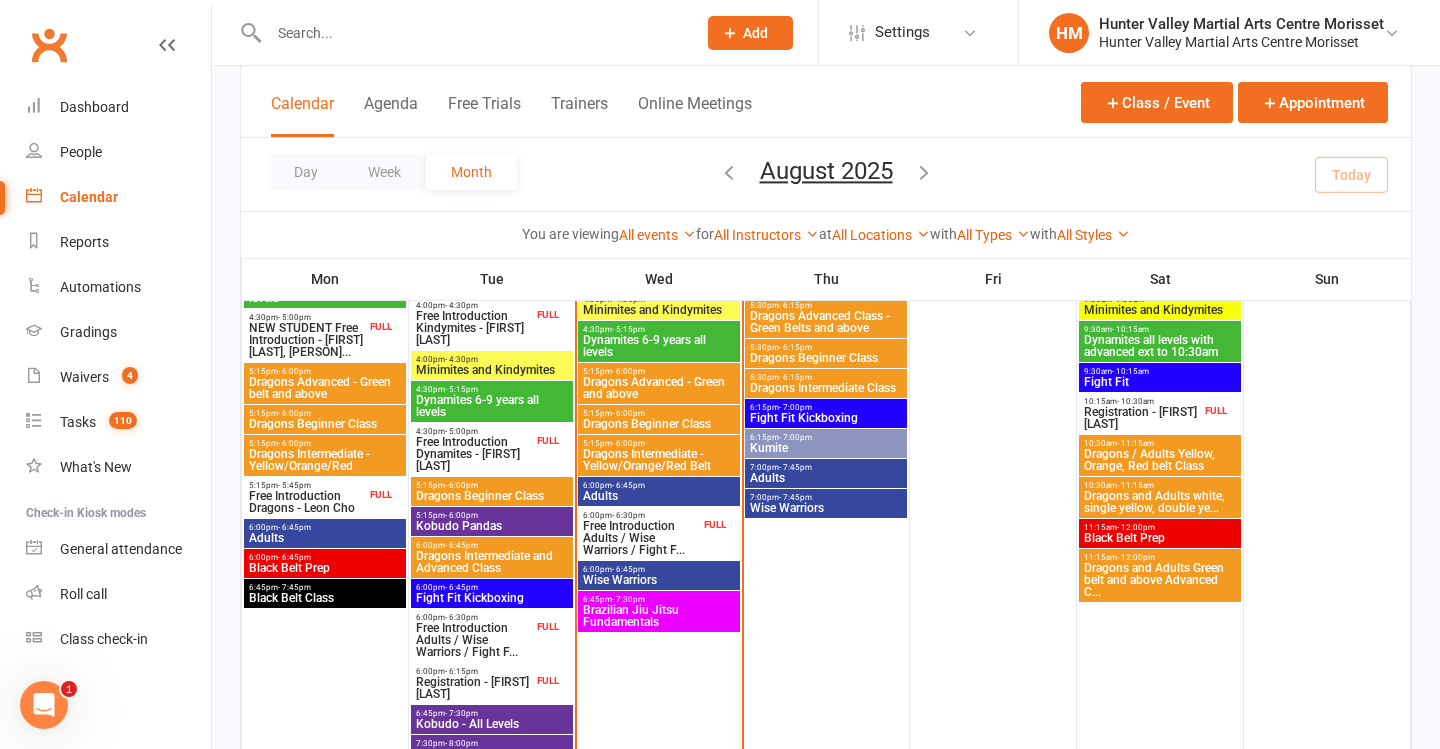 click on "5:15pm  - 6:00pm" at bounding box center (492, 515) 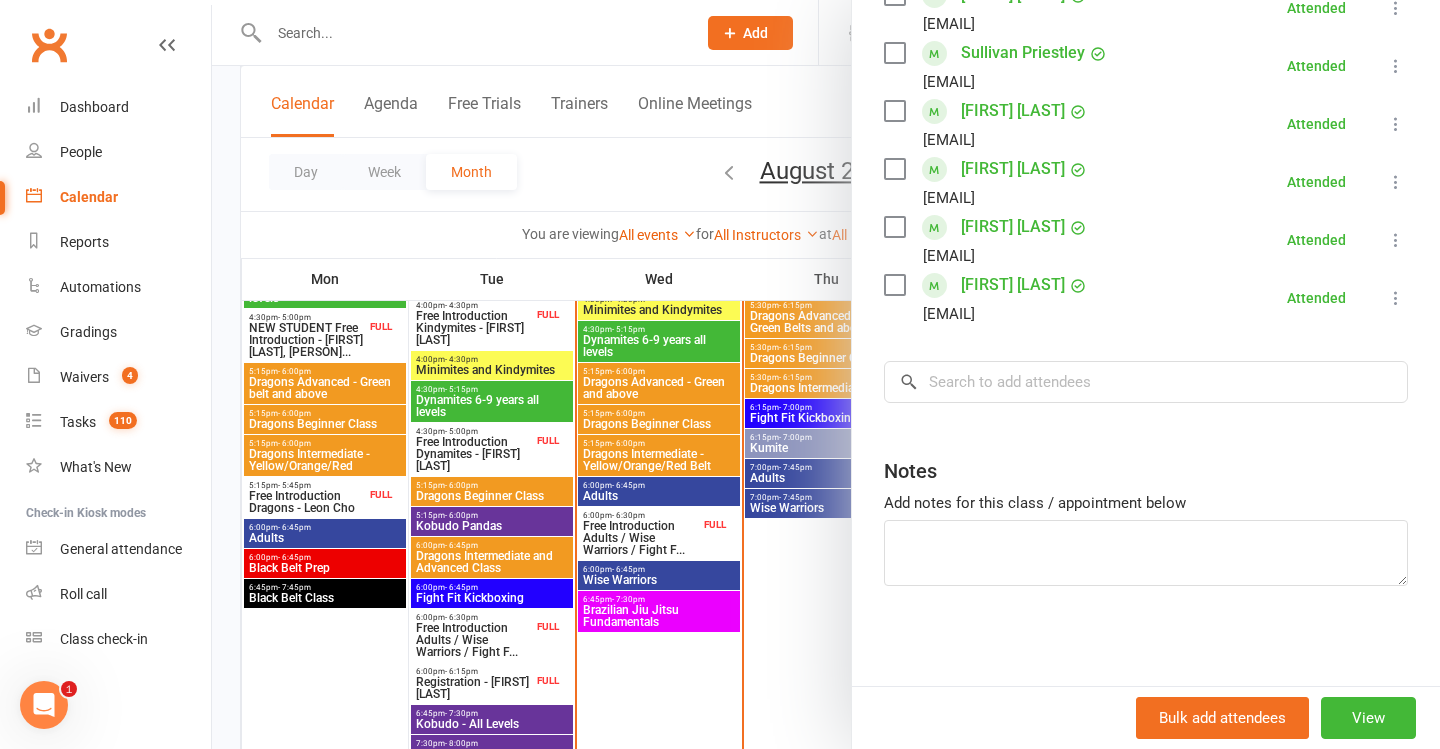 scroll, scrollTop: 567, scrollLeft: 0, axis: vertical 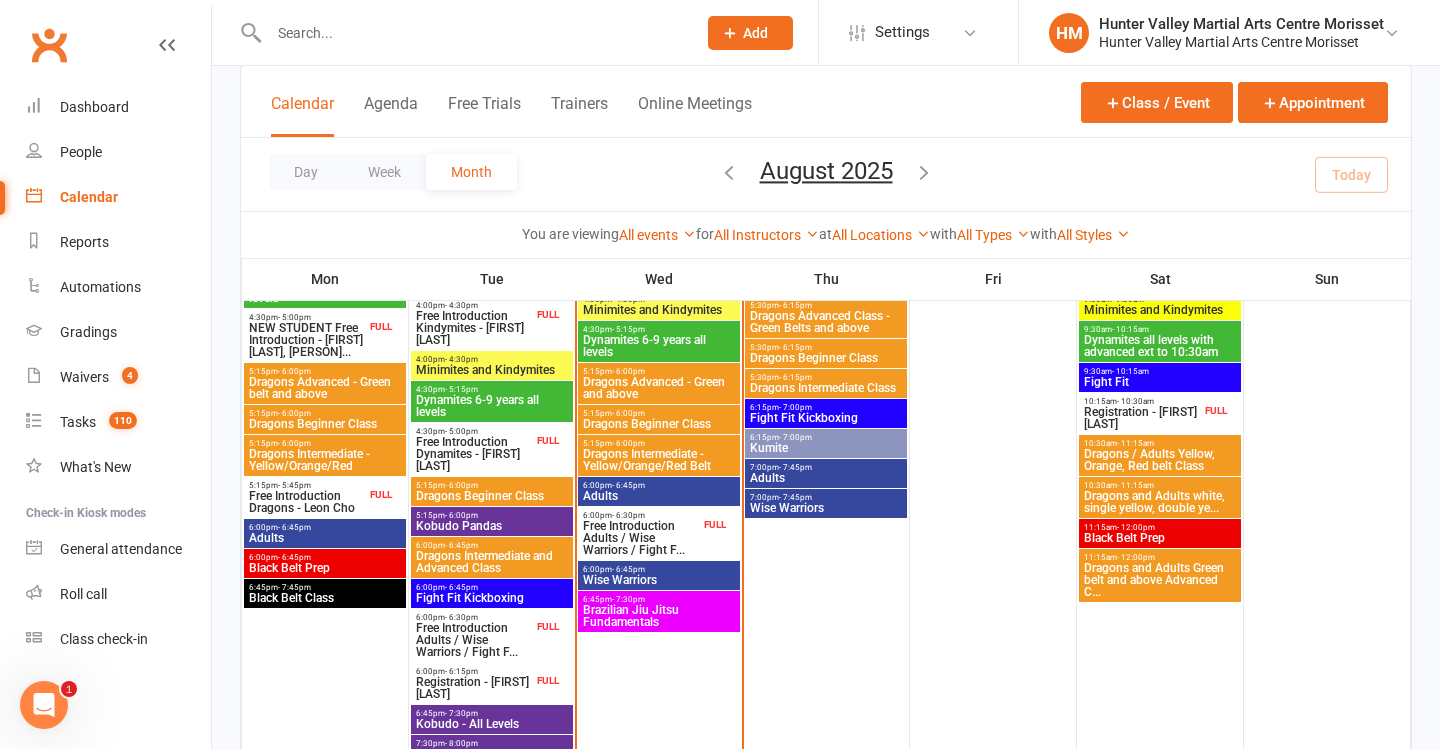 click on "6:00pm  - 6:45pm" at bounding box center (492, 545) 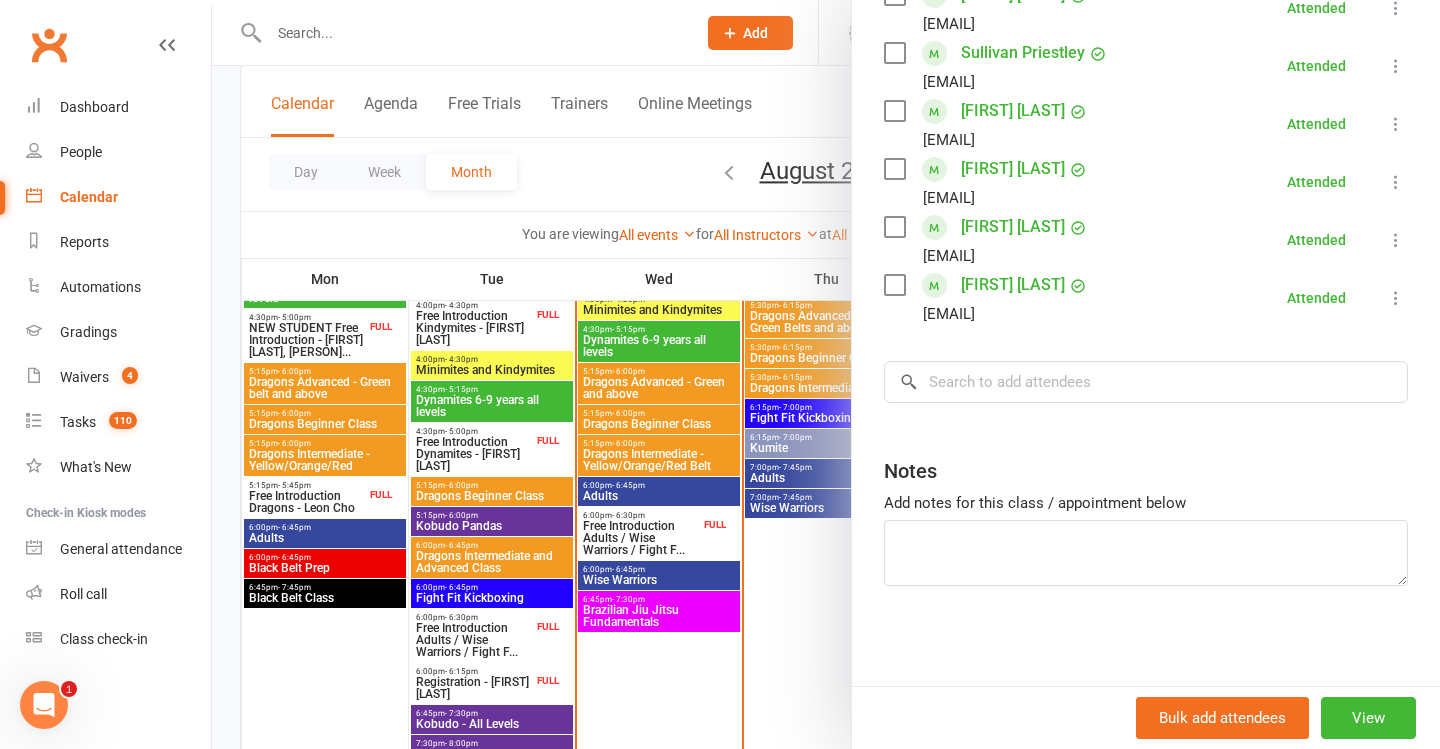 scroll, scrollTop: 683, scrollLeft: 0, axis: vertical 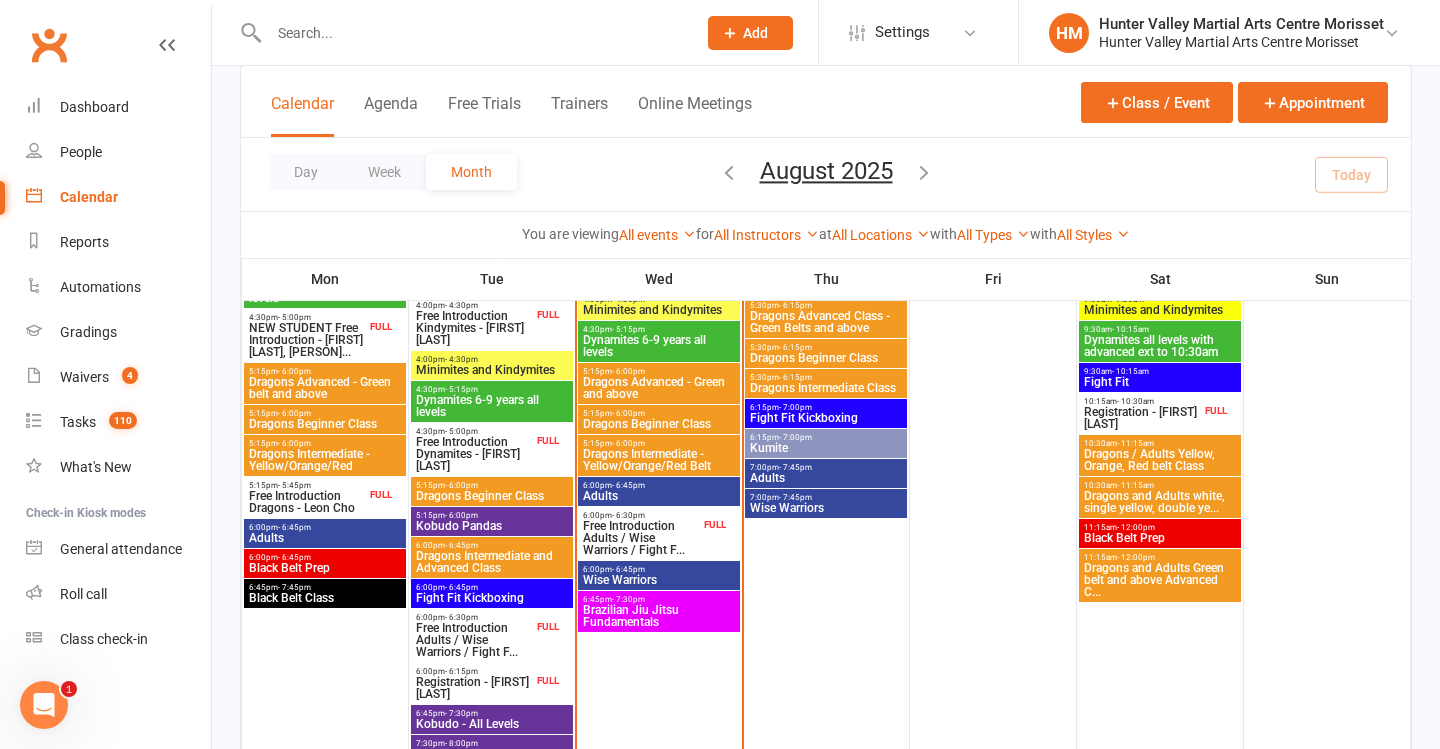 click on "Fight Fit Kickboxing" at bounding box center [492, 598] 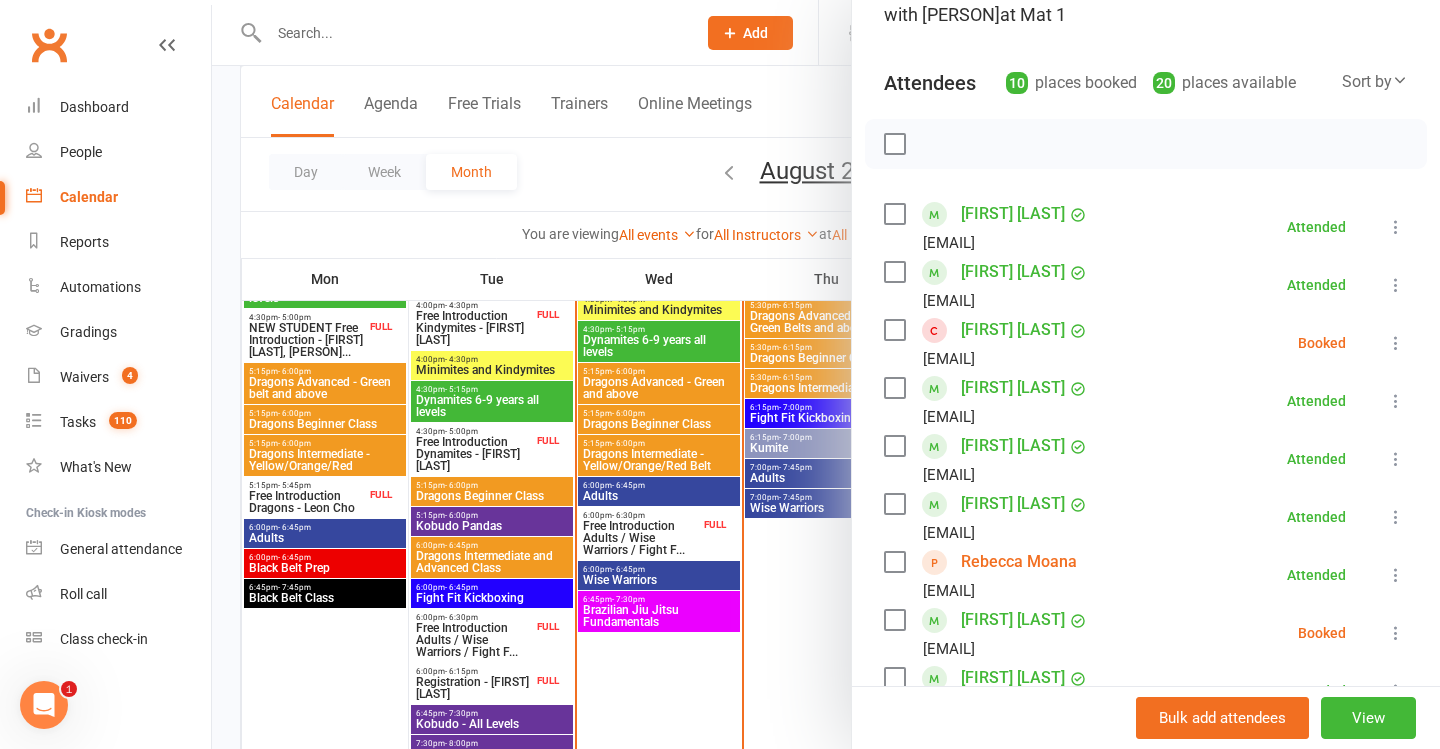 scroll, scrollTop: 182, scrollLeft: 0, axis: vertical 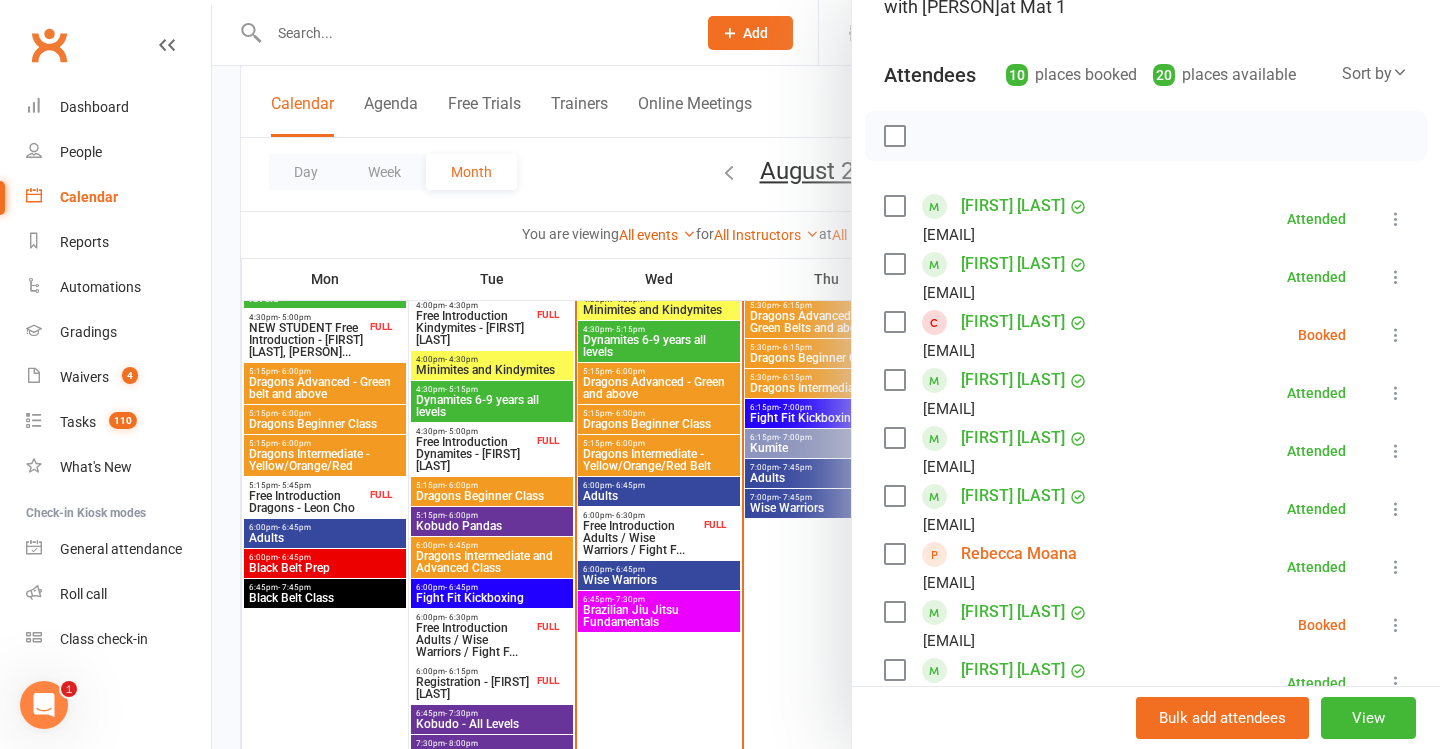 click at bounding box center (1396, 335) 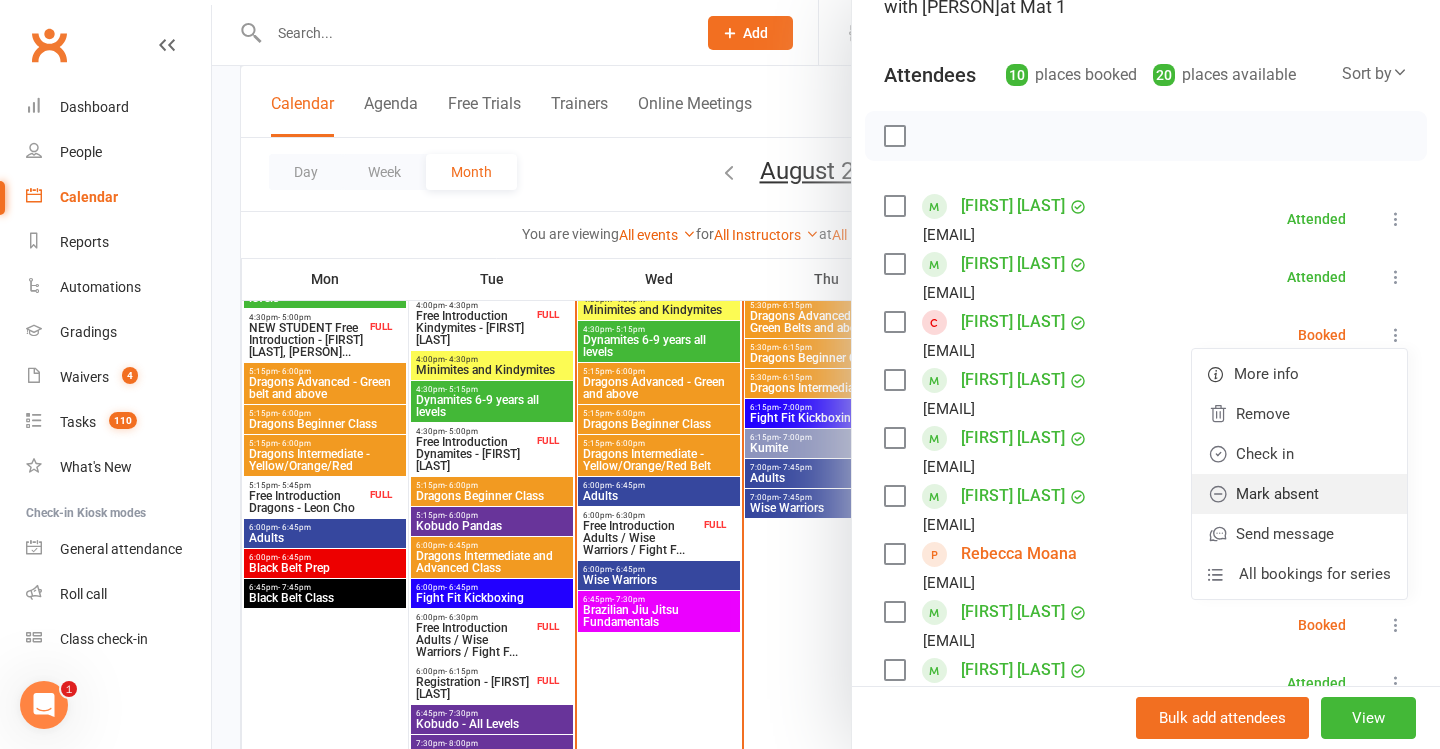 click on "Mark absent" at bounding box center [1299, 494] 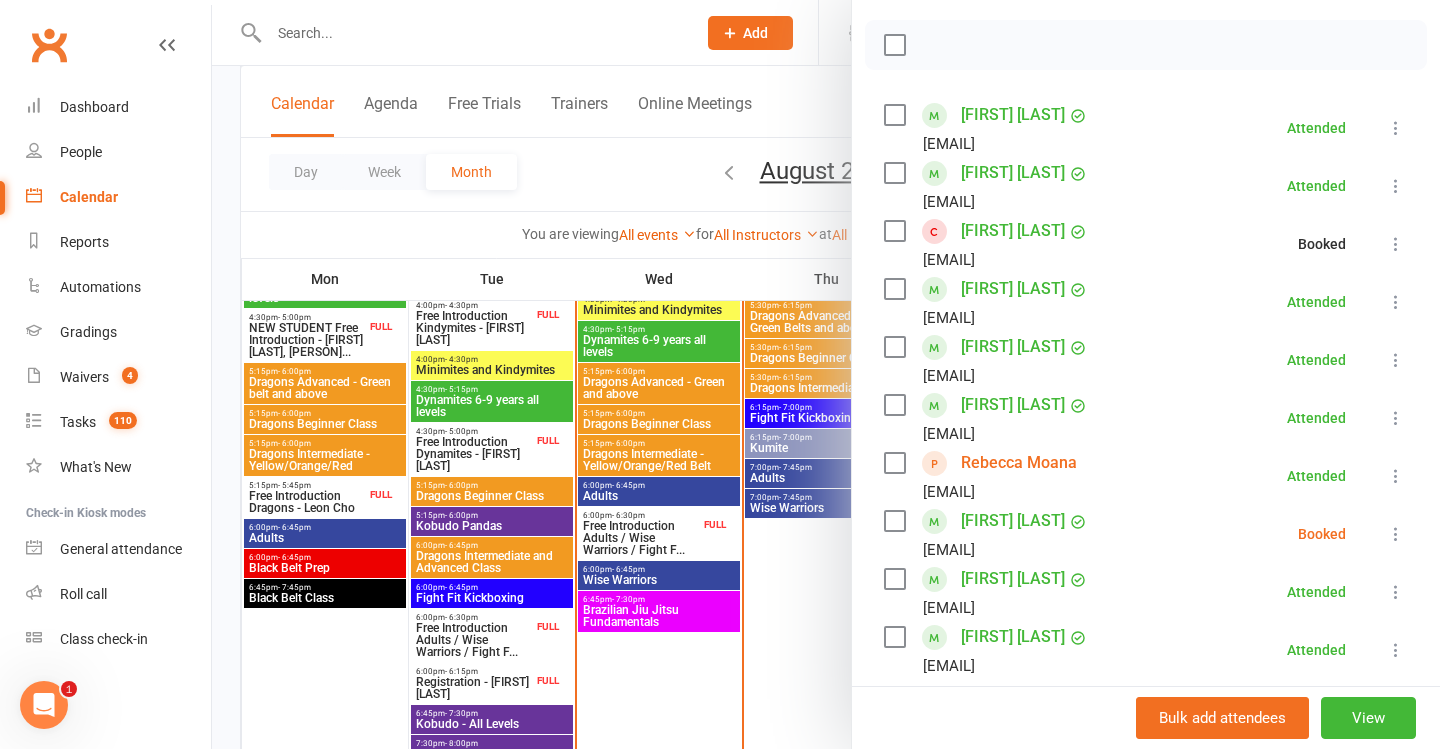 scroll, scrollTop: 303, scrollLeft: 0, axis: vertical 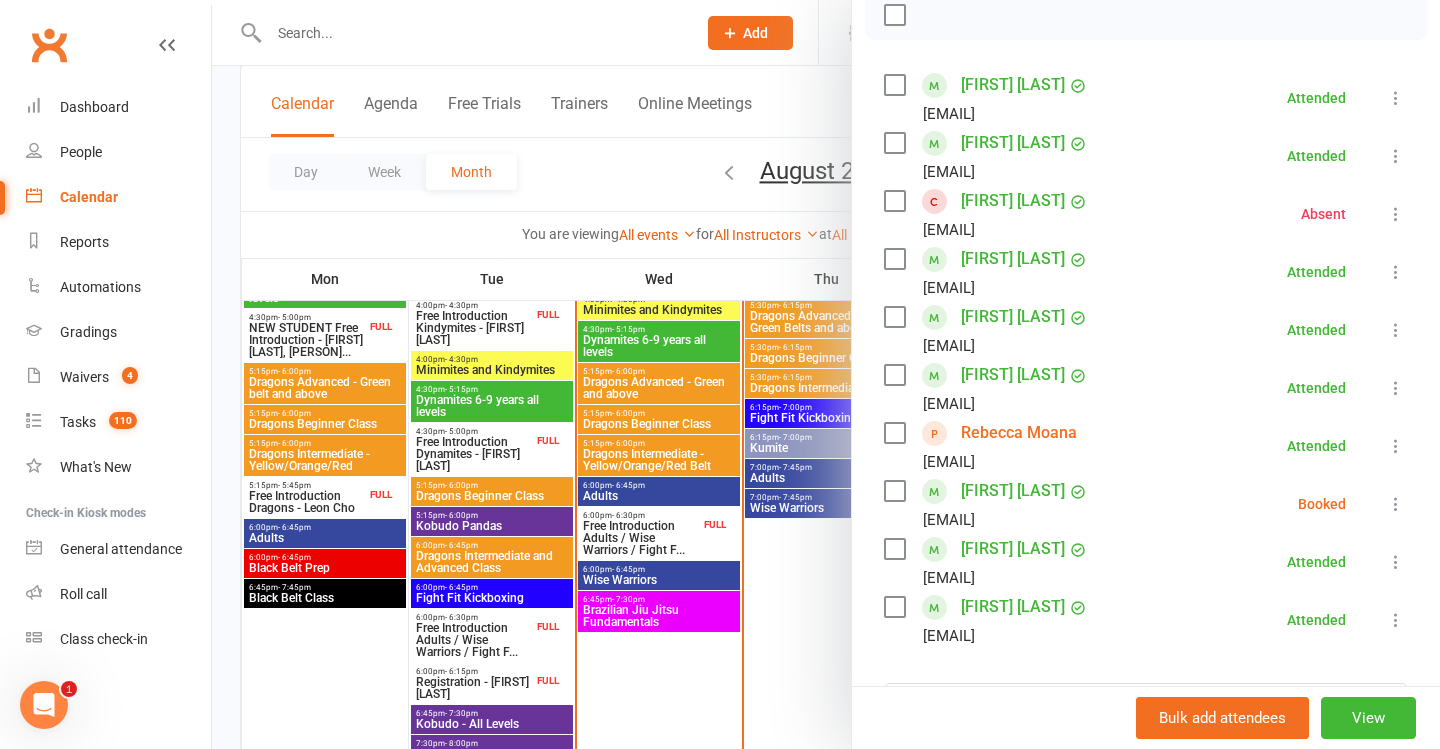 click at bounding box center [1396, 504] 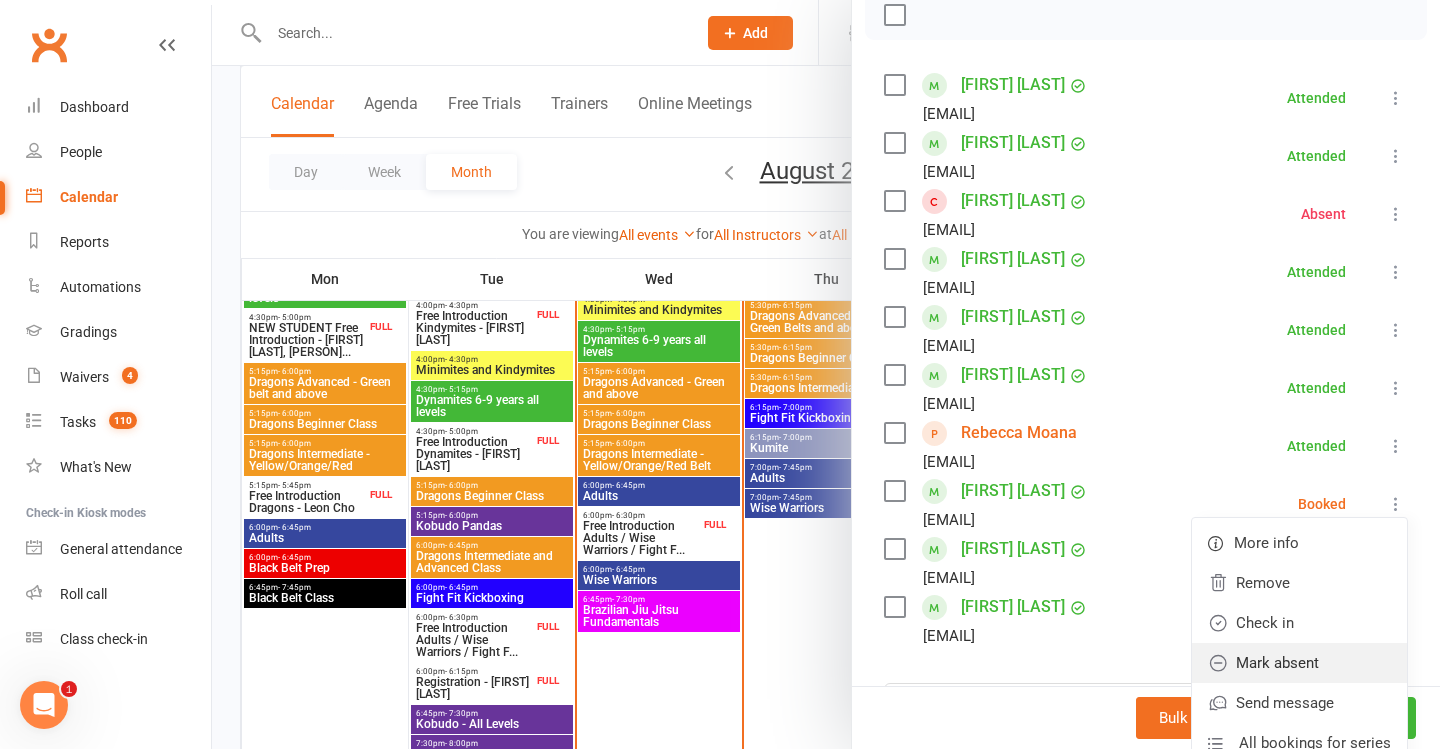 click on "Mark absent" at bounding box center (1299, 663) 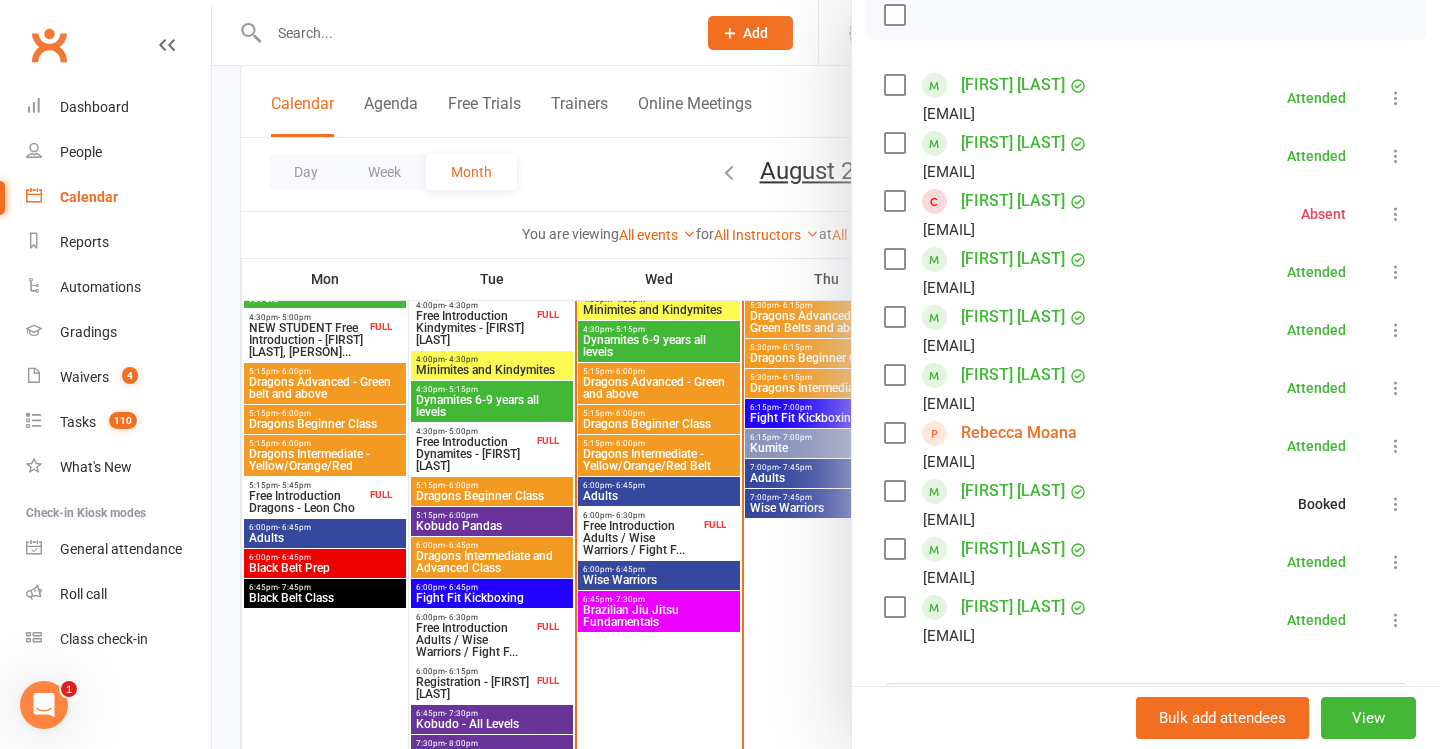 click at bounding box center [826, 374] 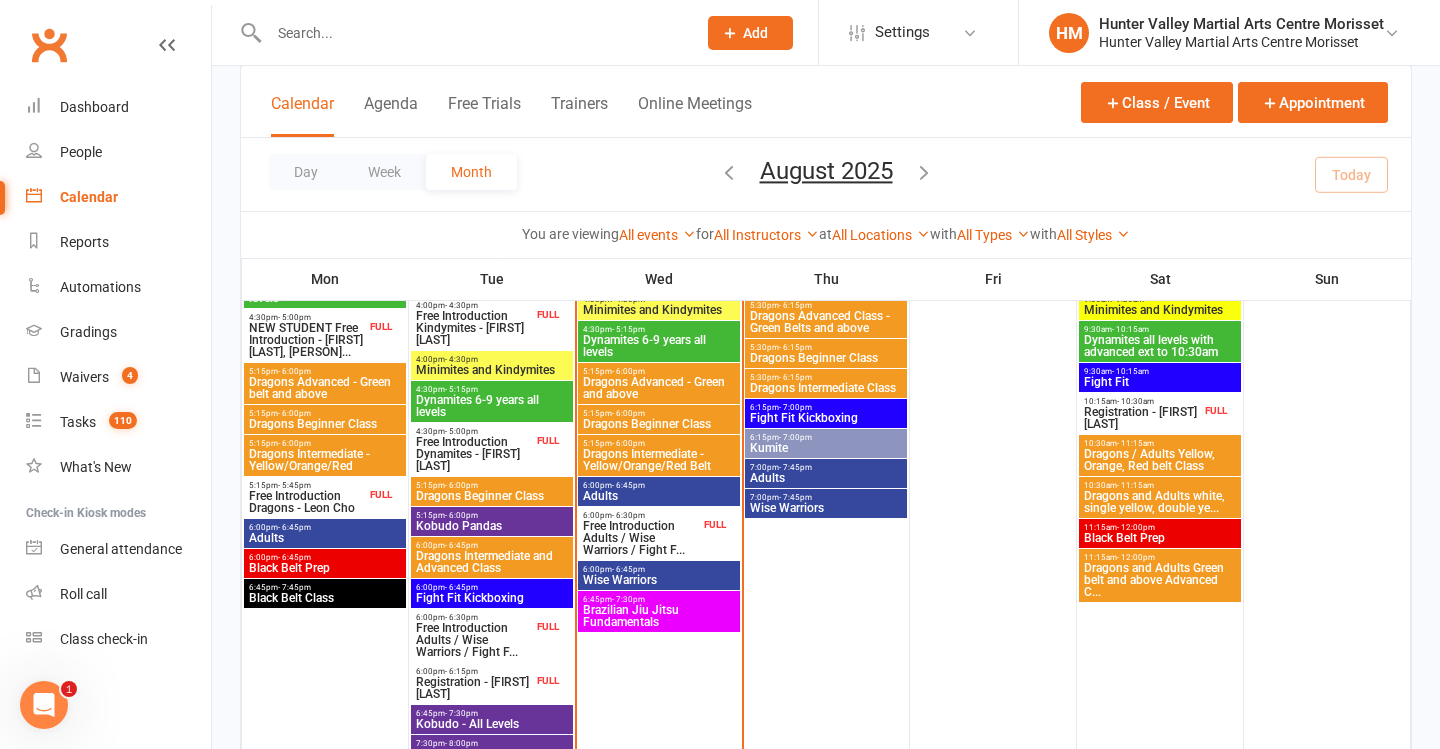 click on "Free Introduction Adults / Wise Warriors / Fight F..." at bounding box center (474, 640) 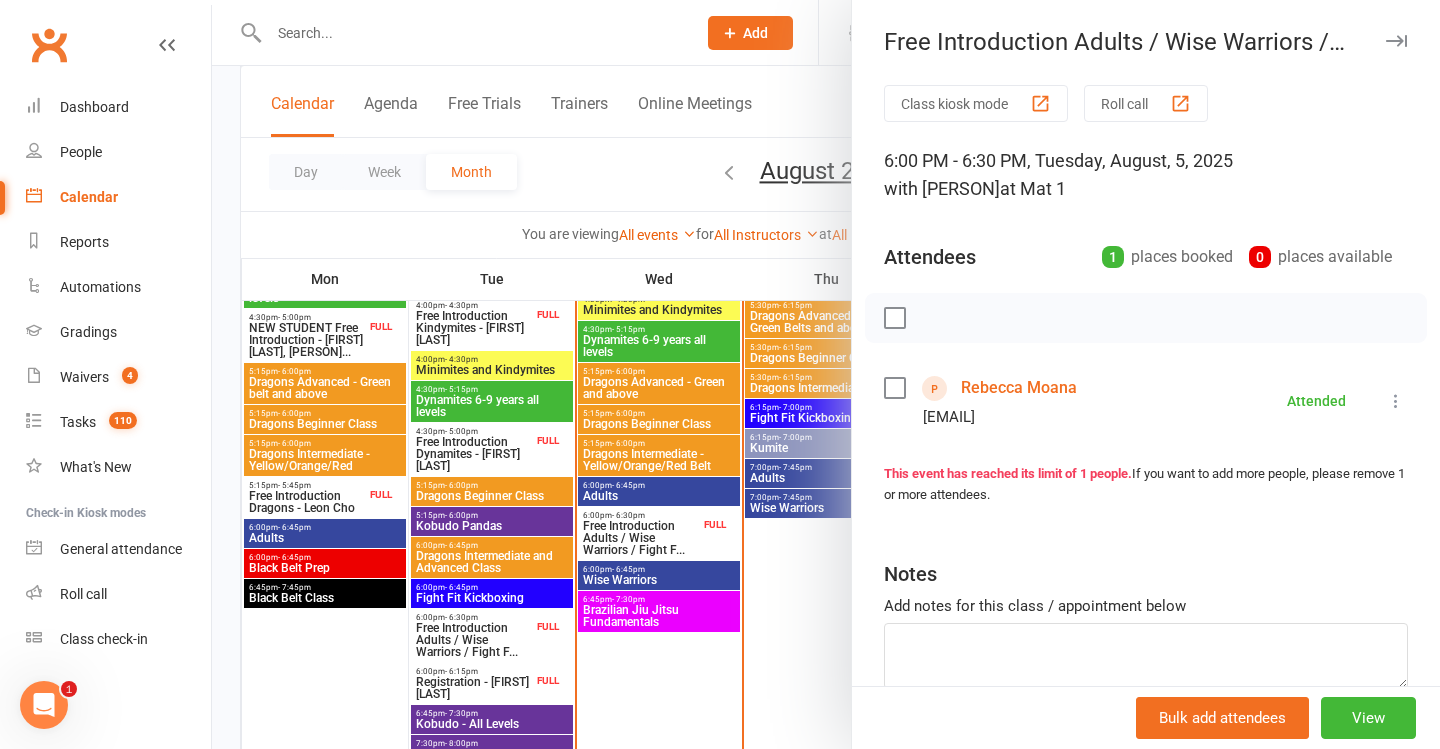 click at bounding box center [826, 374] 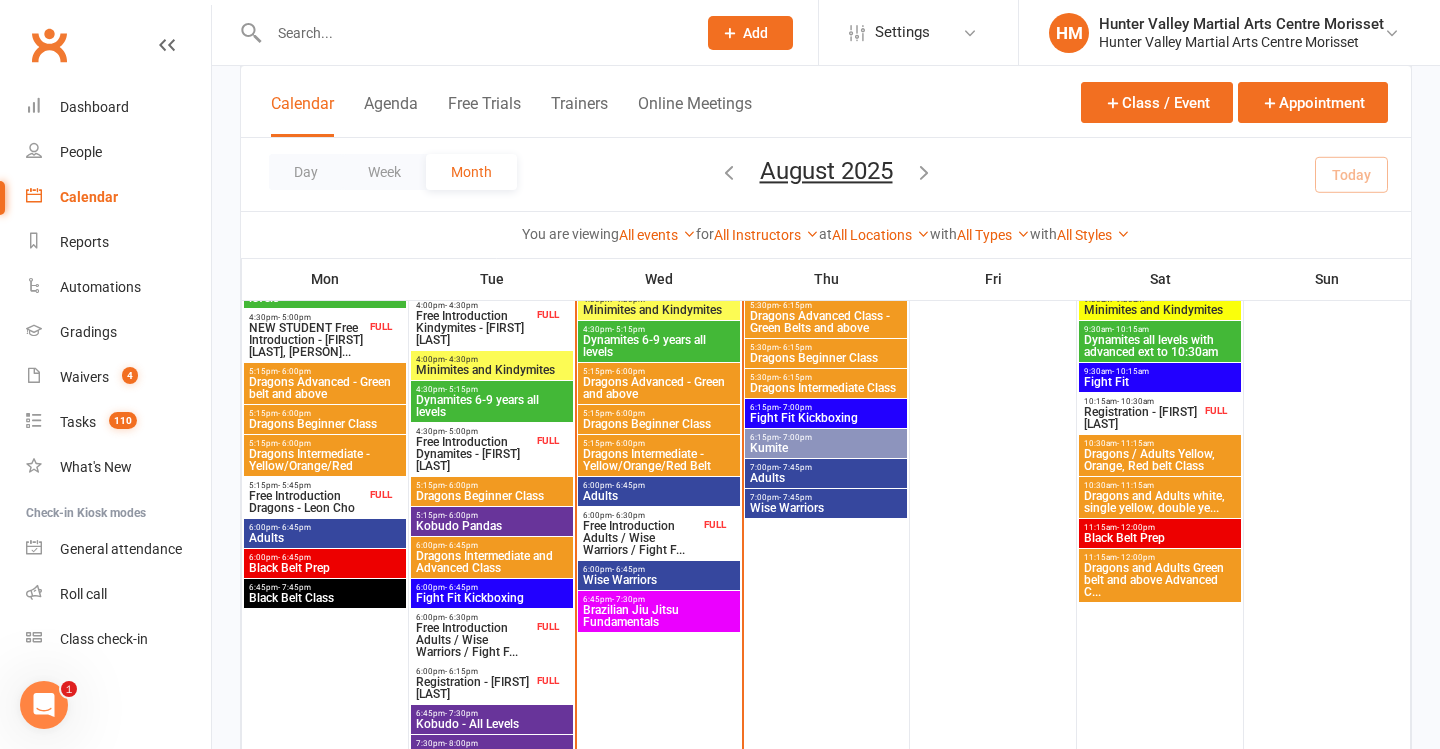 click on "[TIME] - [TIME]" at bounding box center [474, 671] 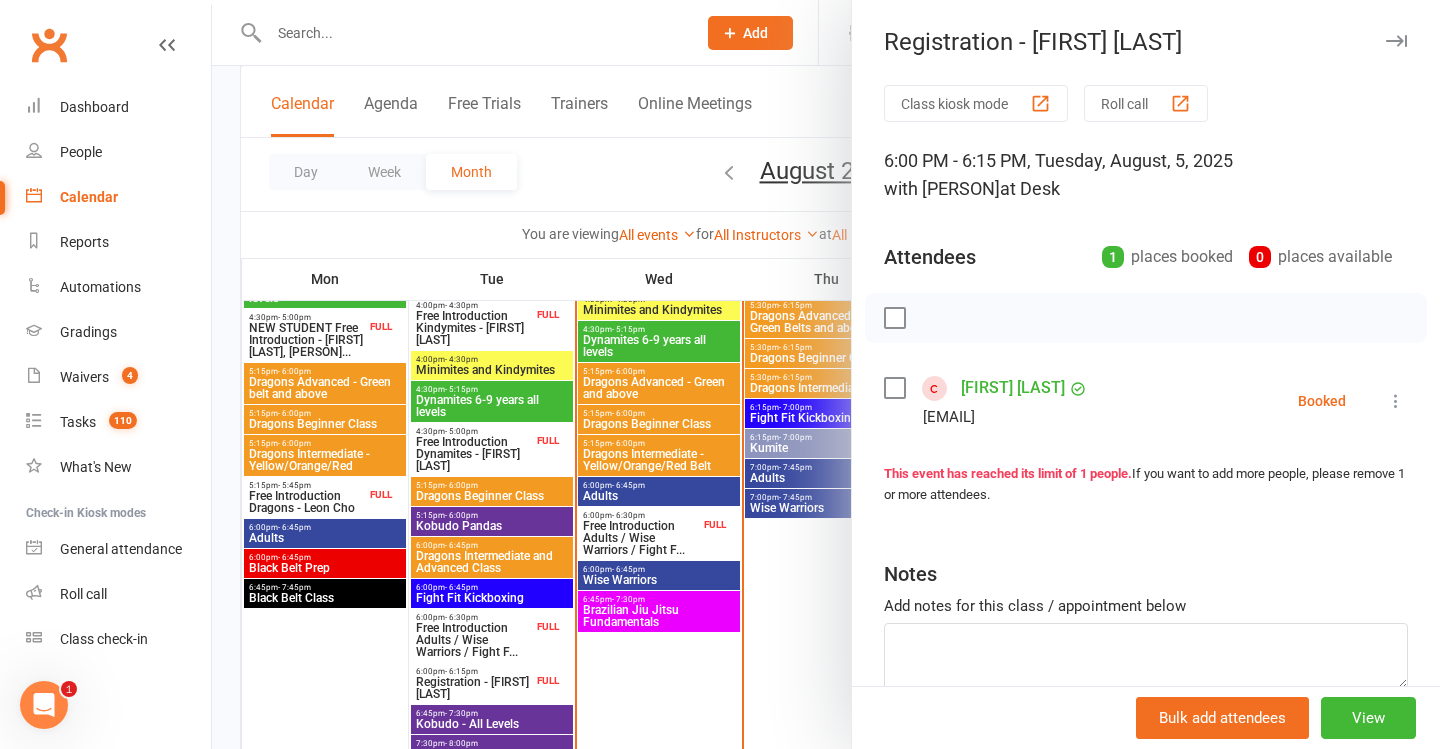 click at bounding box center [1396, 401] 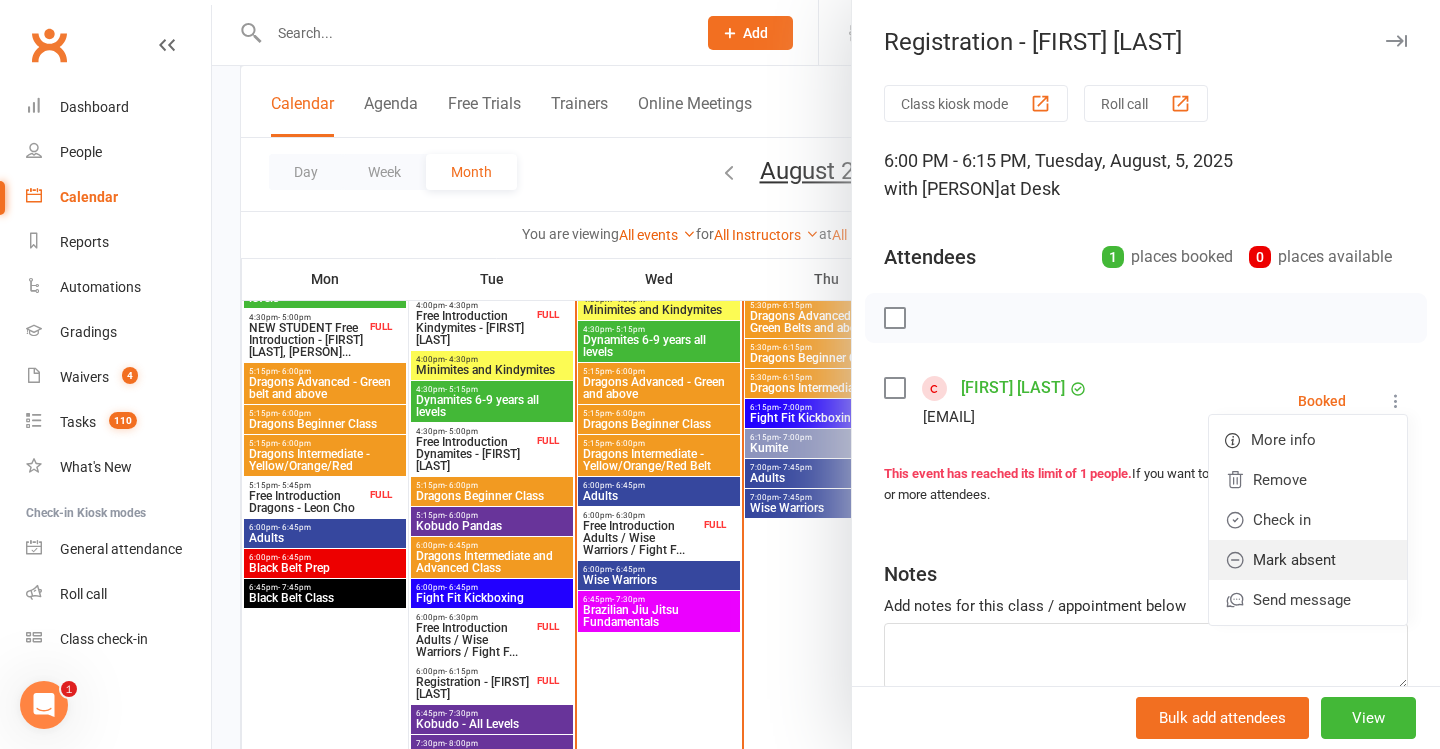 click on "Mark absent" at bounding box center [1308, 560] 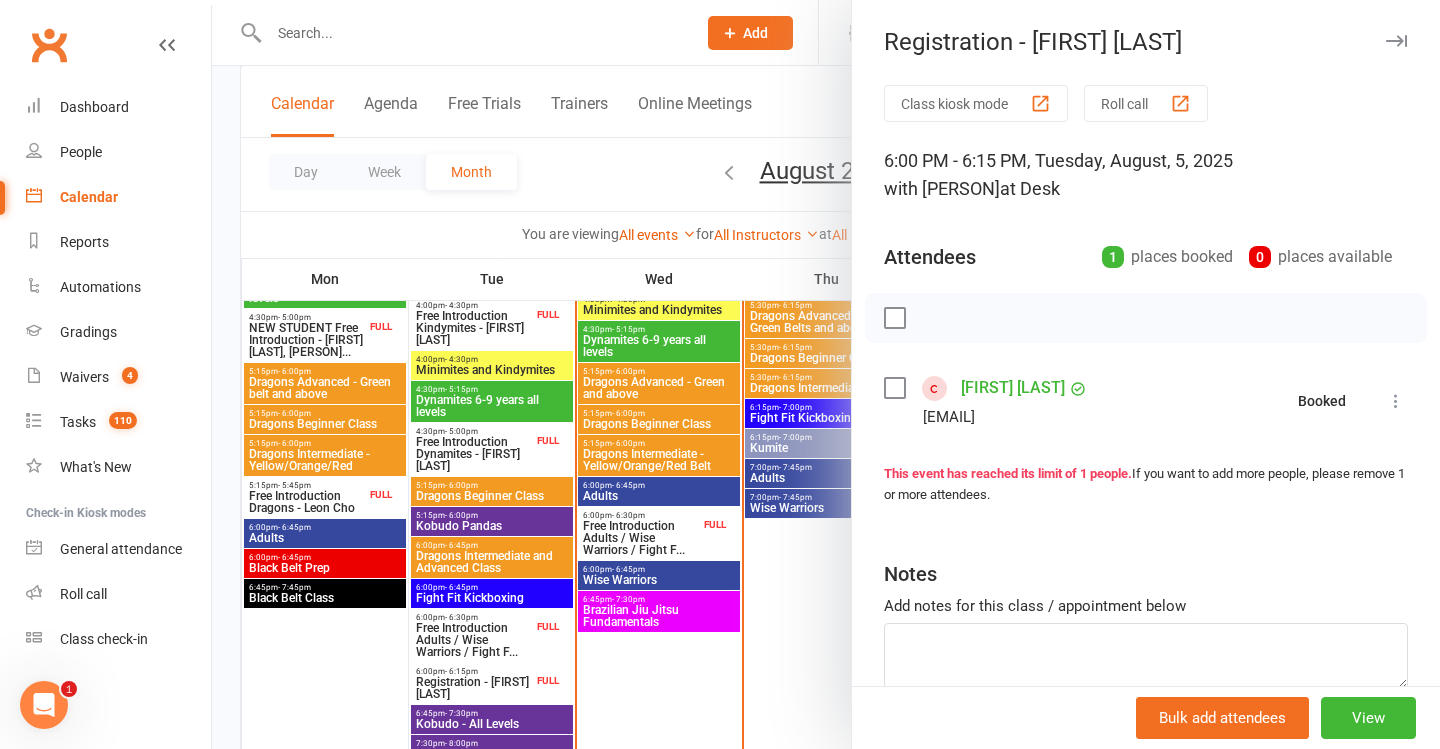click at bounding box center [826, 374] 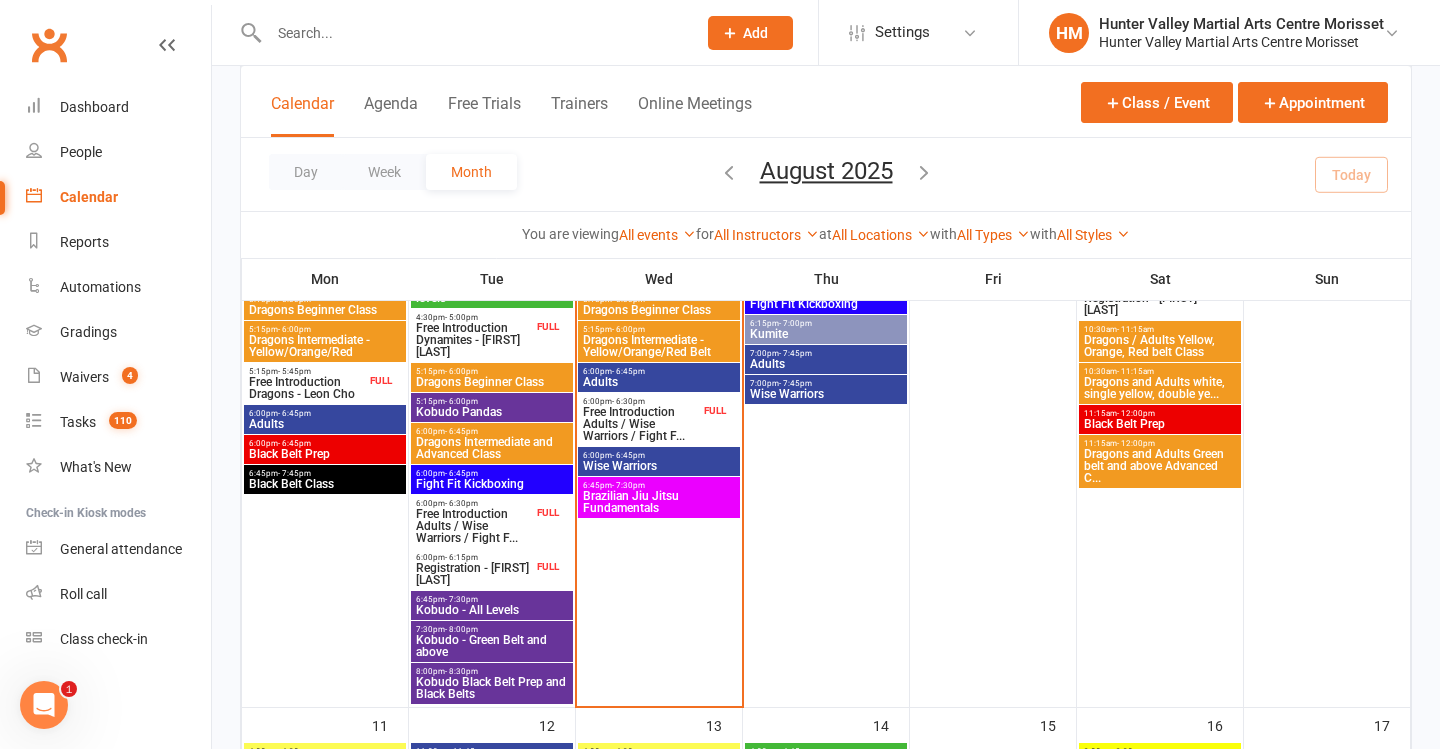 scroll, scrollTop: 844, scrollLeft: 0, axis: vertical 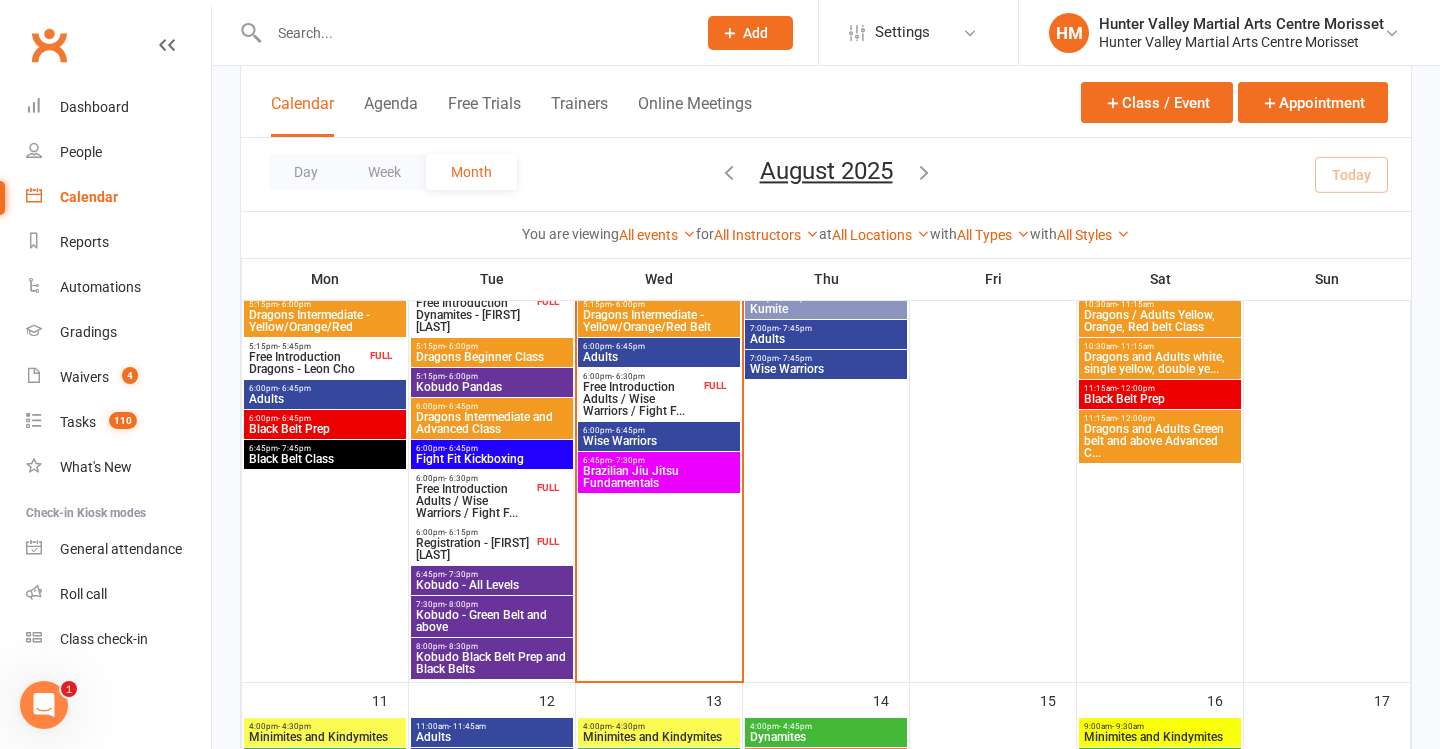 click on "Kobudo - All Levels" at bounding box center (492, 585) 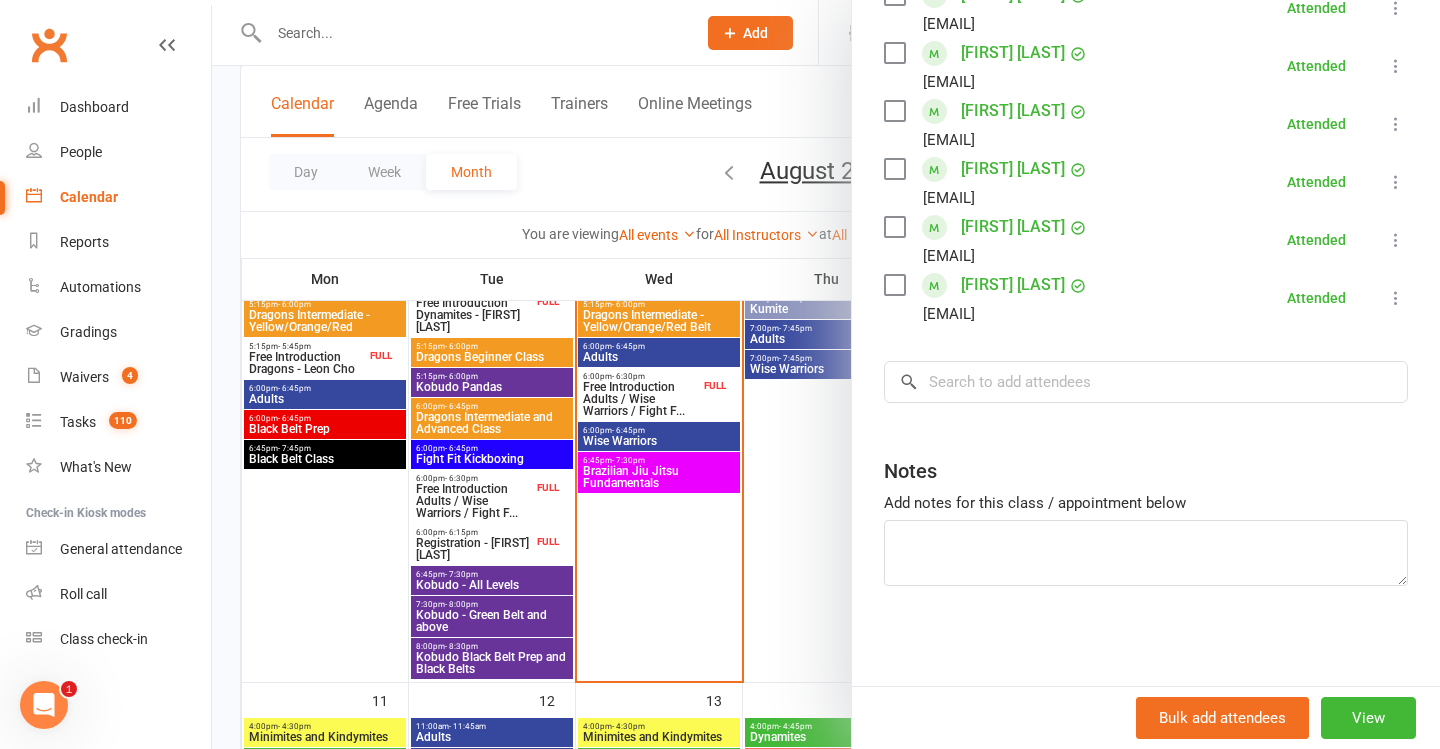 scroll, scrollTop: 393, scrollLeft: 0, axis: vertical 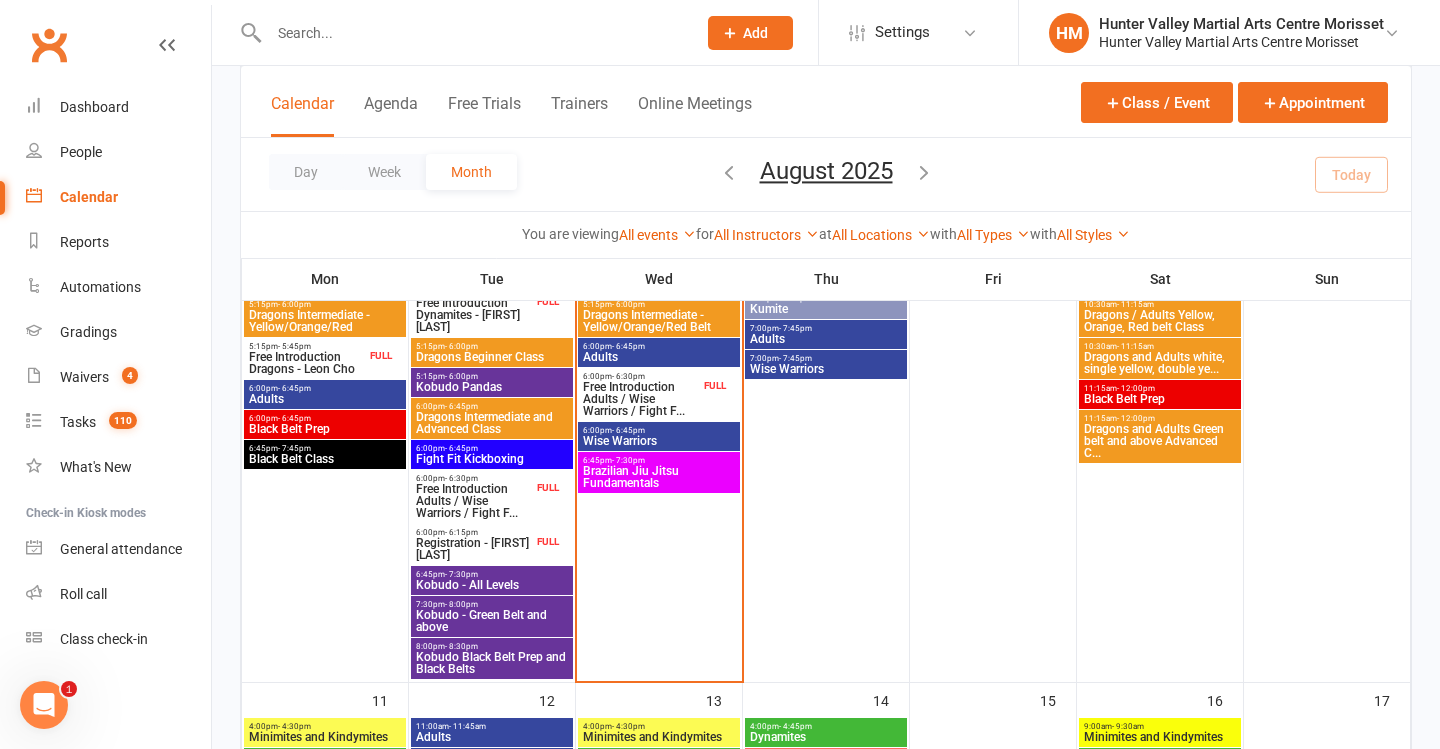 click on "Kobudo - Green Belt and above" at bounding box center (492, 621) 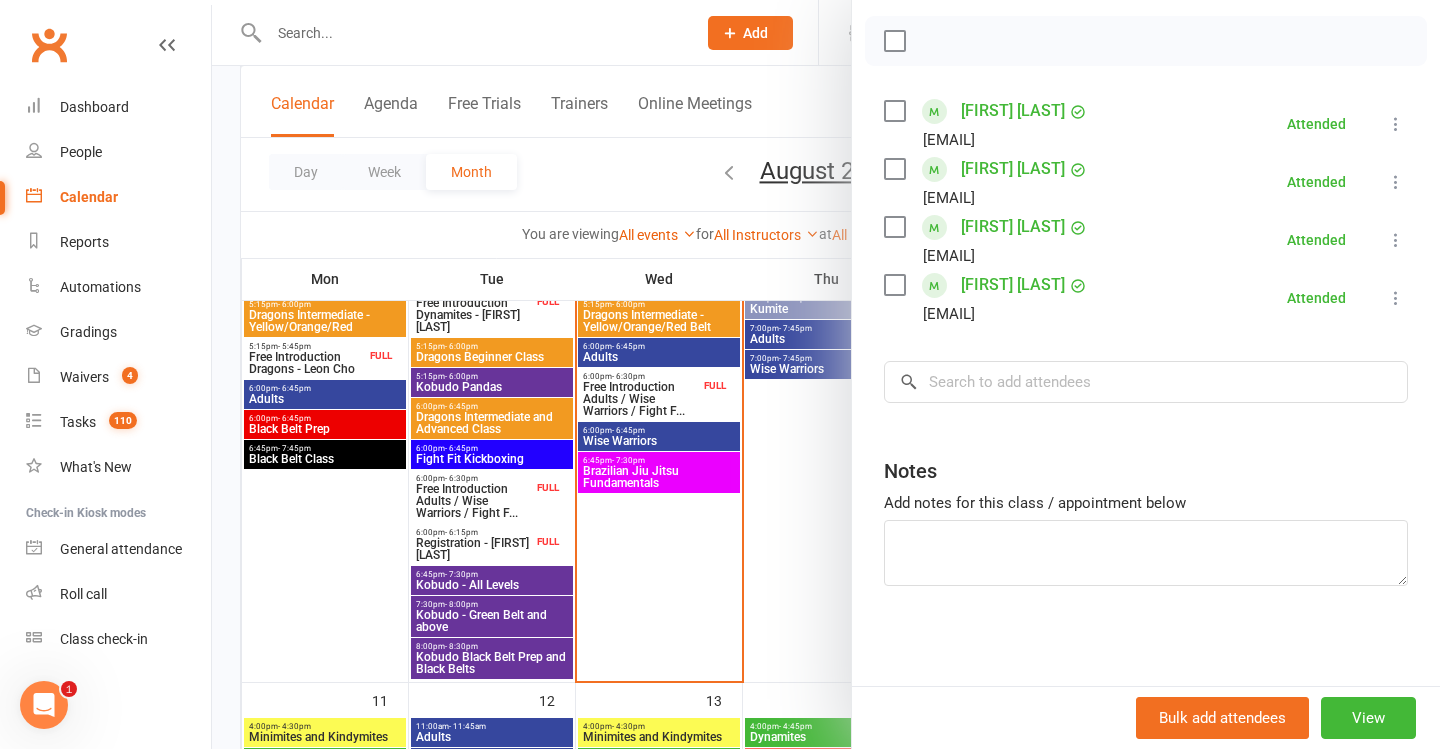 click at bounding box center (826, 374) 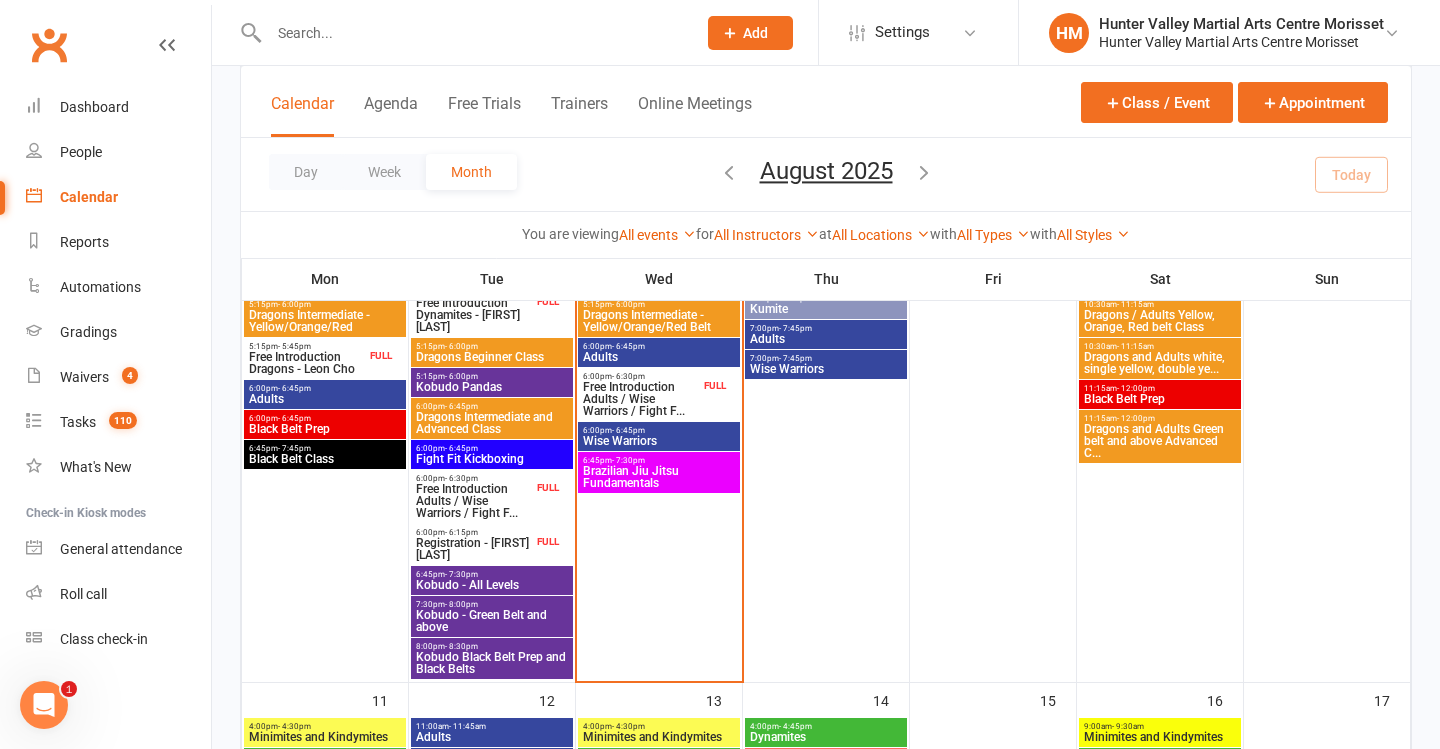 click on "Kobudo Black Belt Prep and Black Belts" at bounding box center [492, 663] 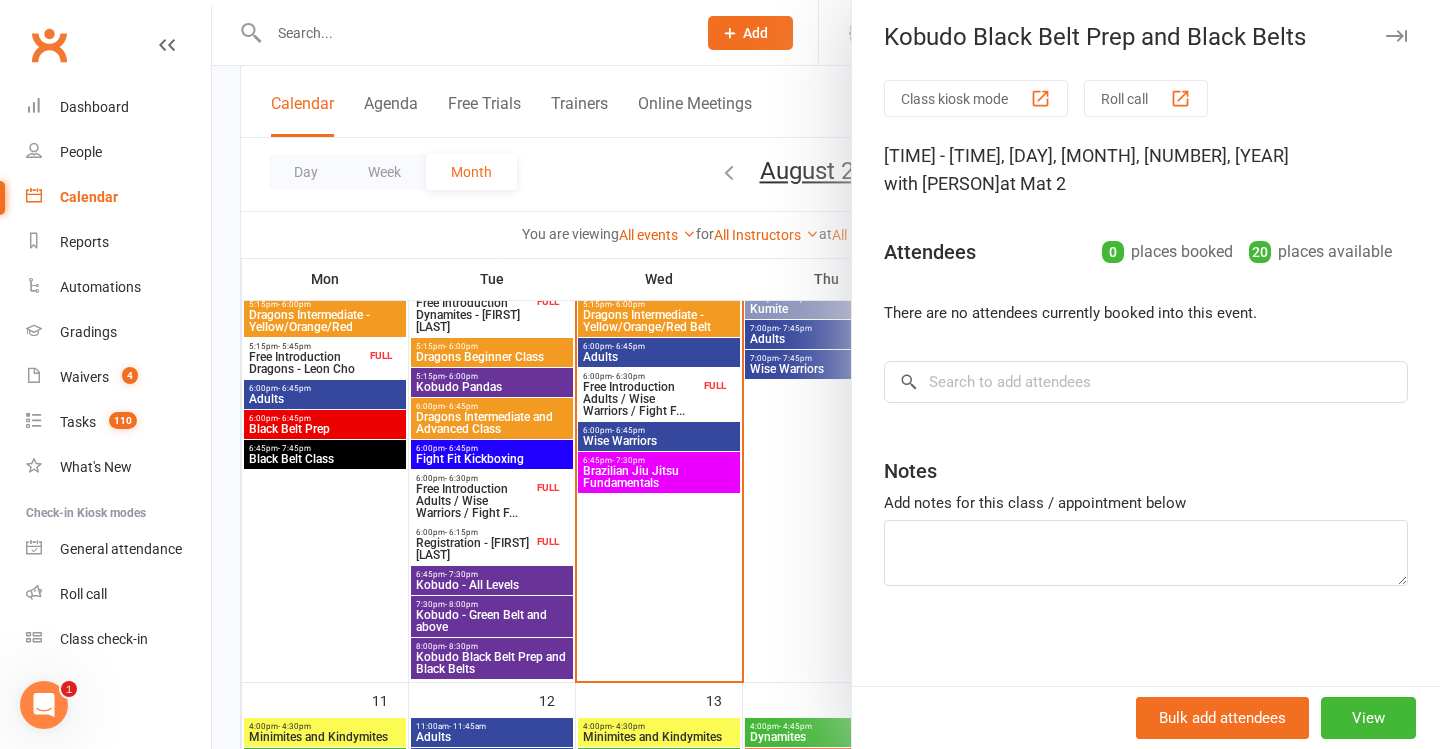 scroll, scrollTop: 5, scrollLeft: 0, axis: vertical 